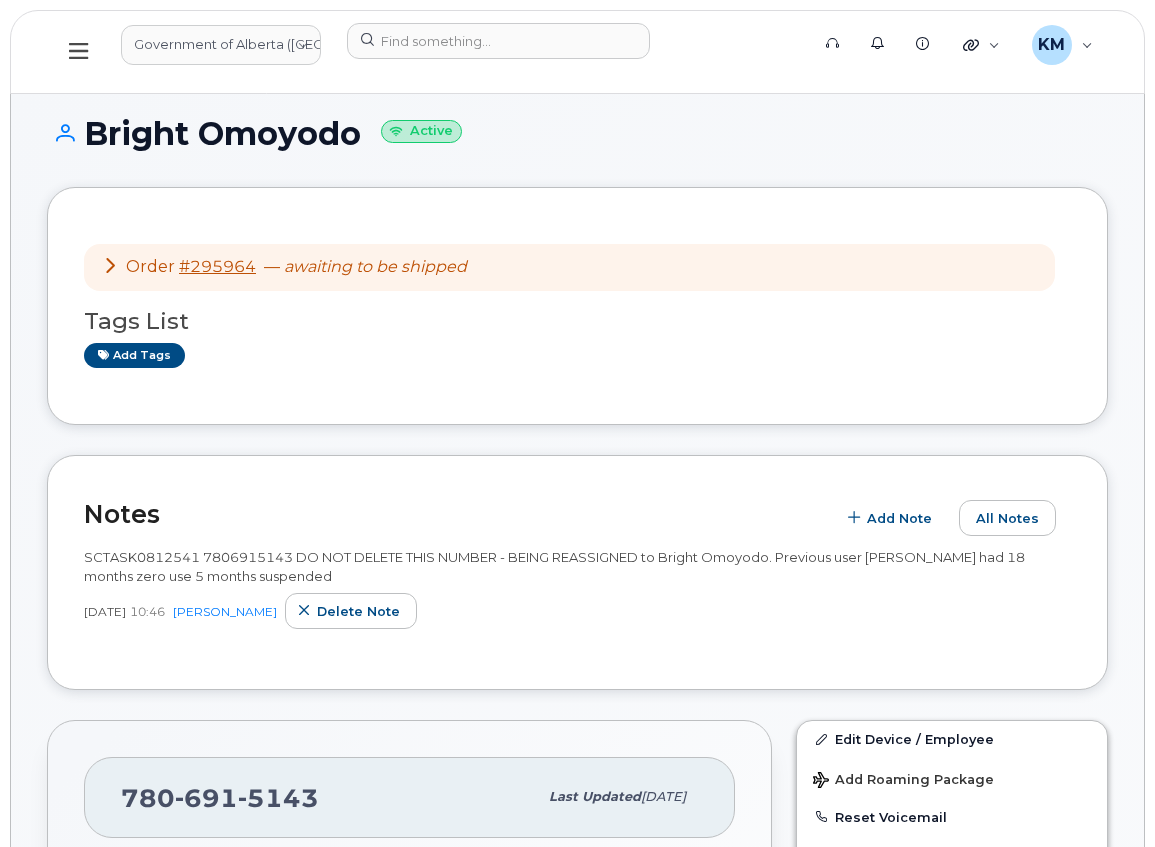 scroll, scrollTop: 0, scrollLeft: 0, axis: both 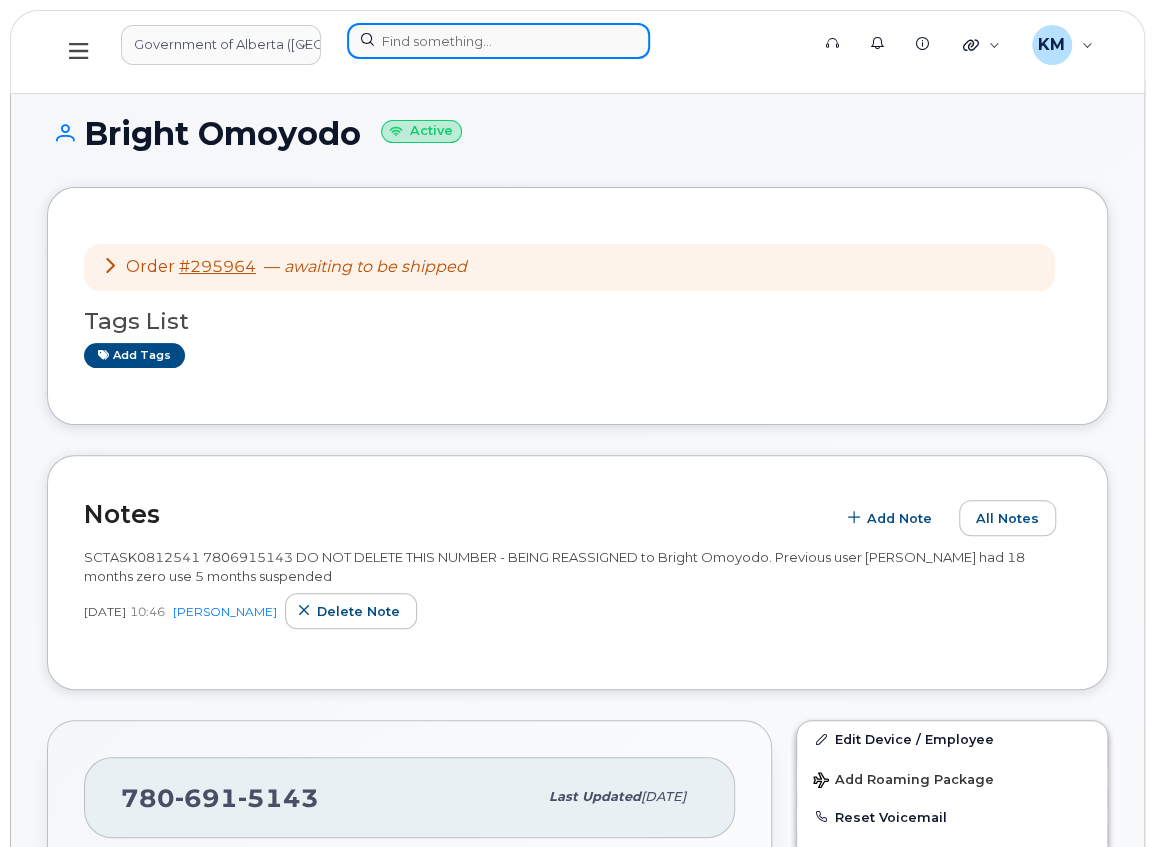 click at bounding box center [498, 41] 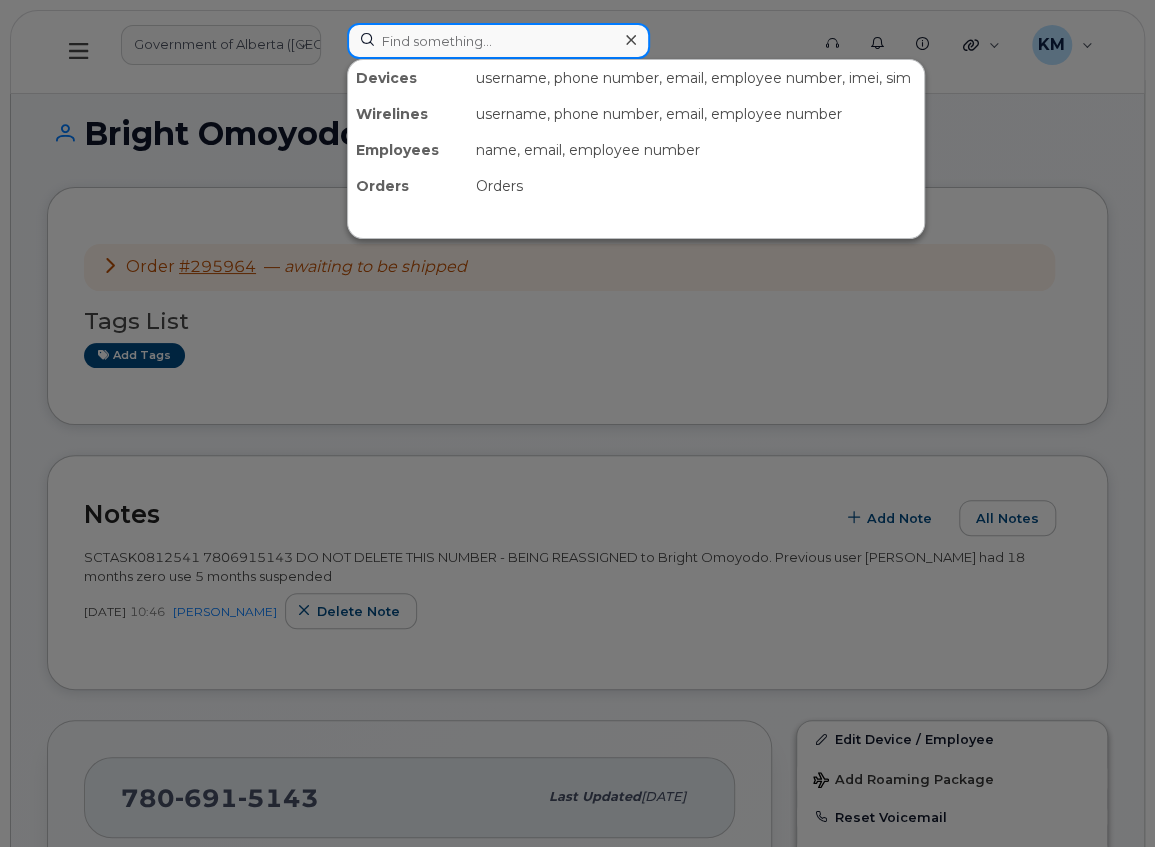 click at bounding box center (498, 41) 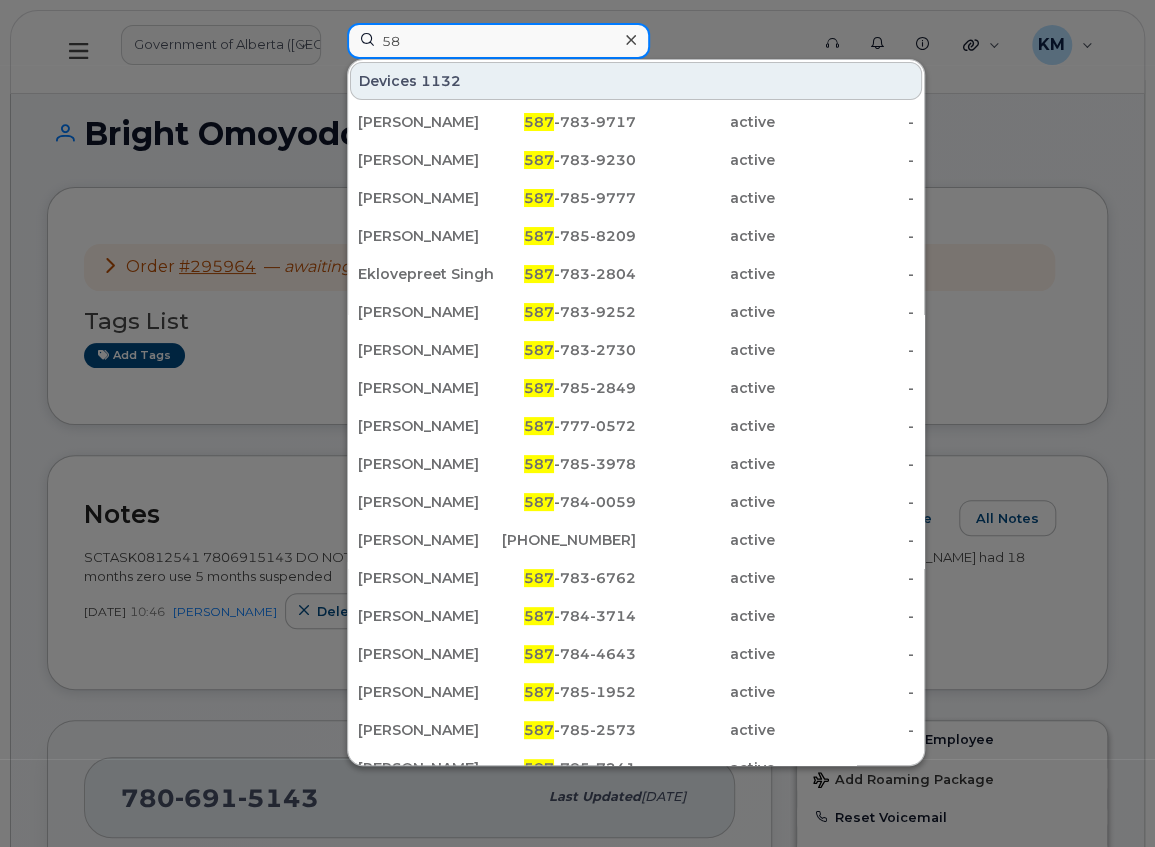 type on "5" 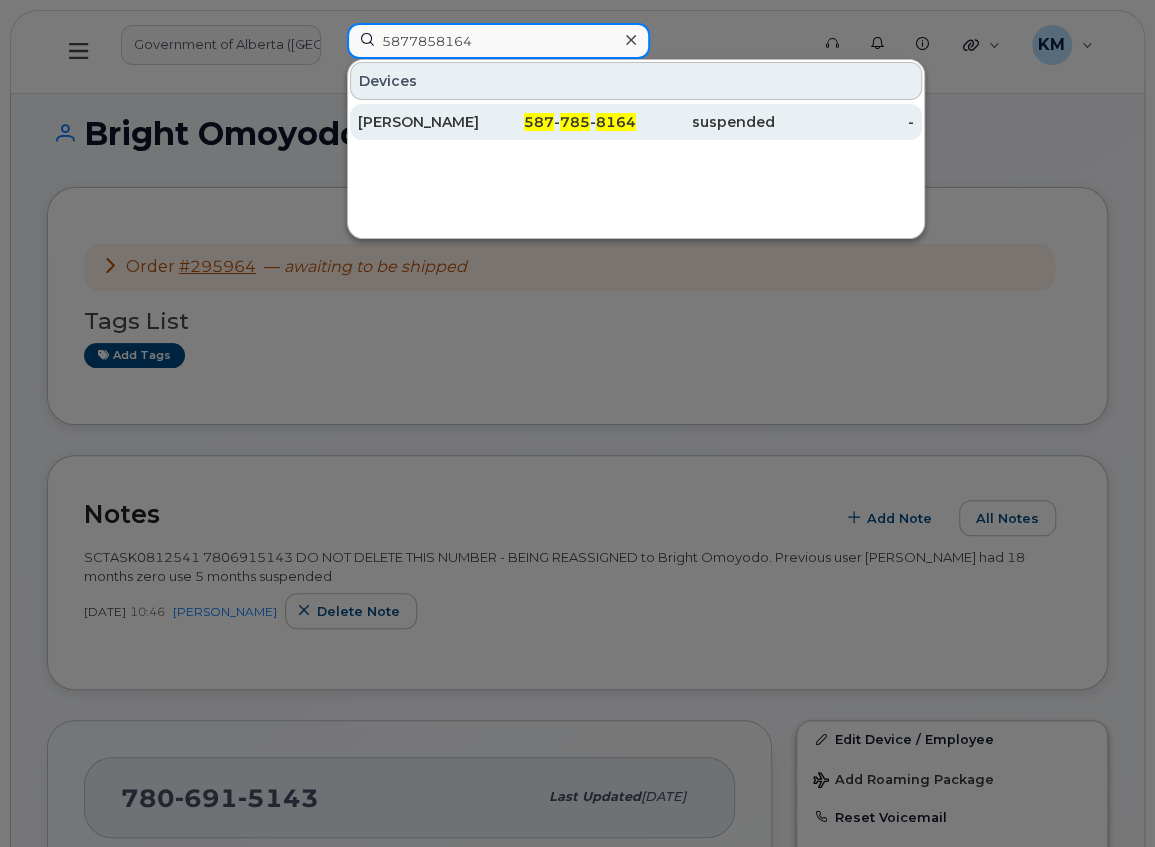 type on "5877858164" 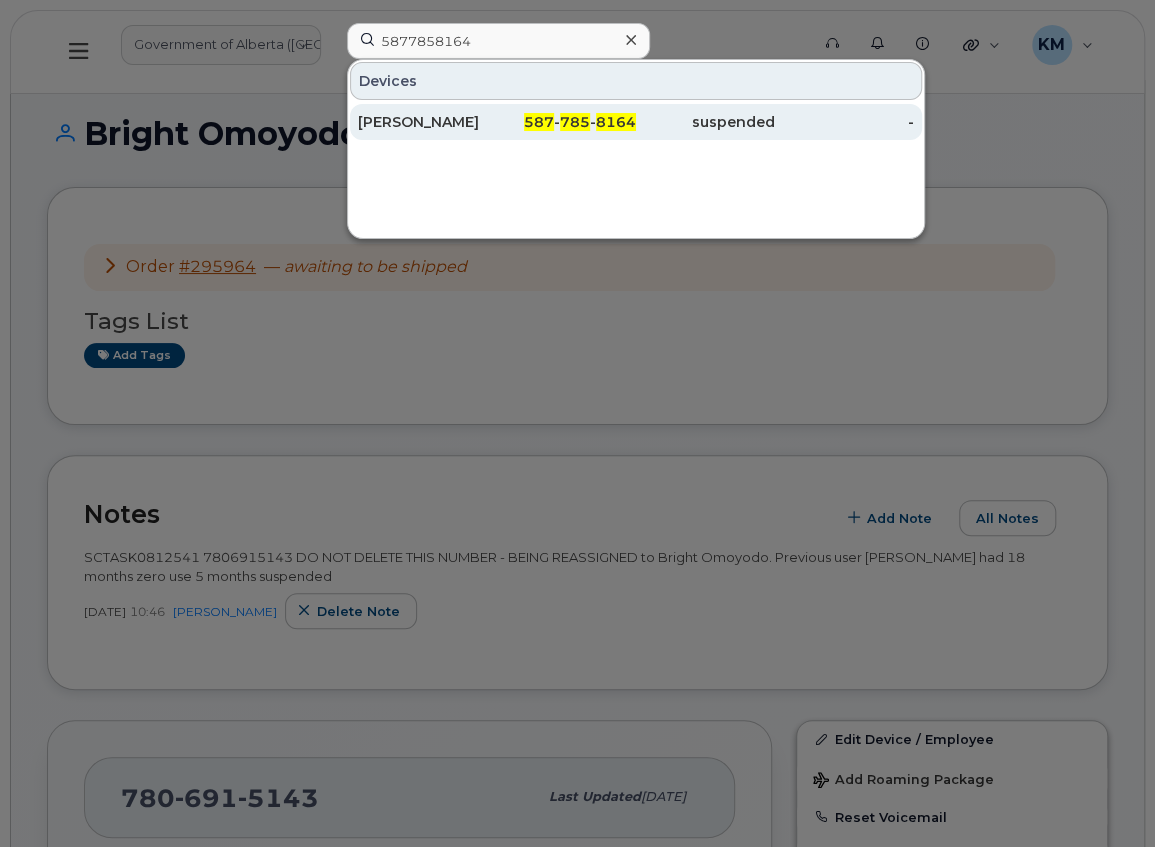 click on "Yuliya Xiao" at bounding box center (427, 122) 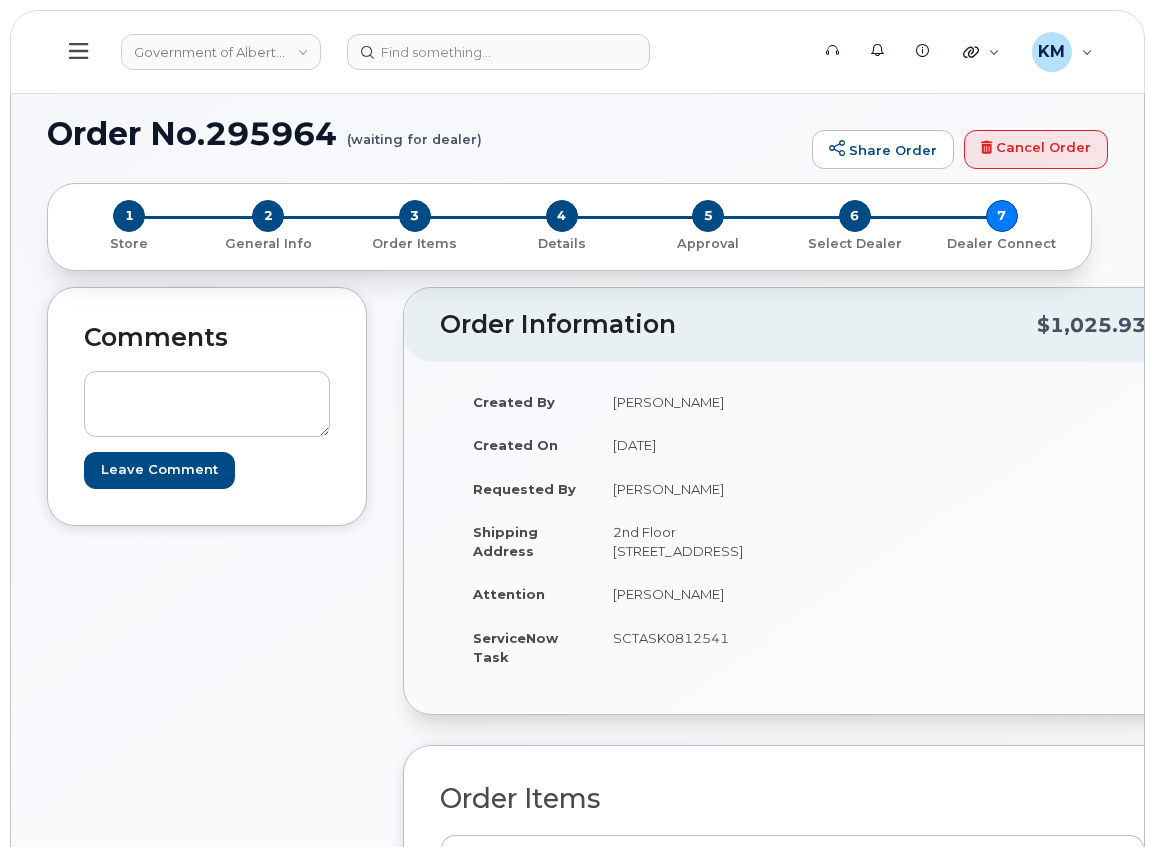 scroll, scrollTop: 66, scrollLeft: 0, axis: vertical 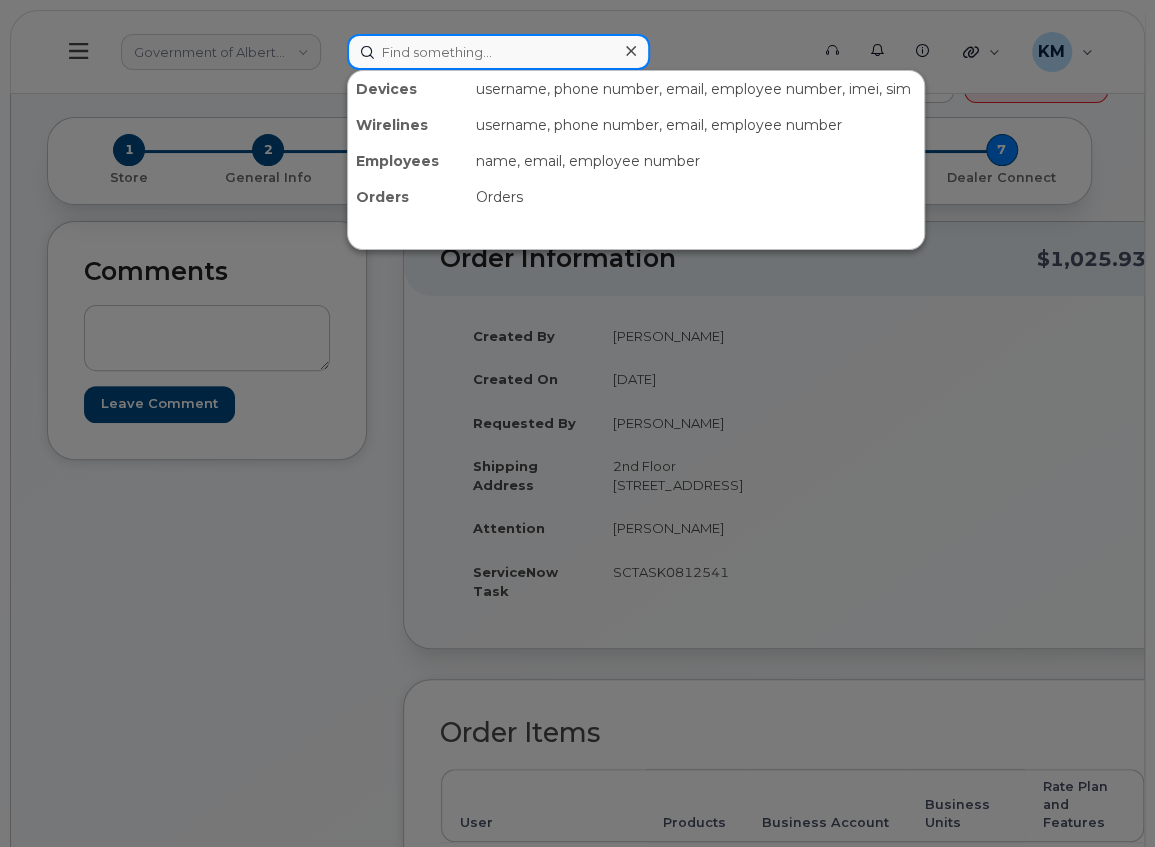 click at bounding box center (498, 52) 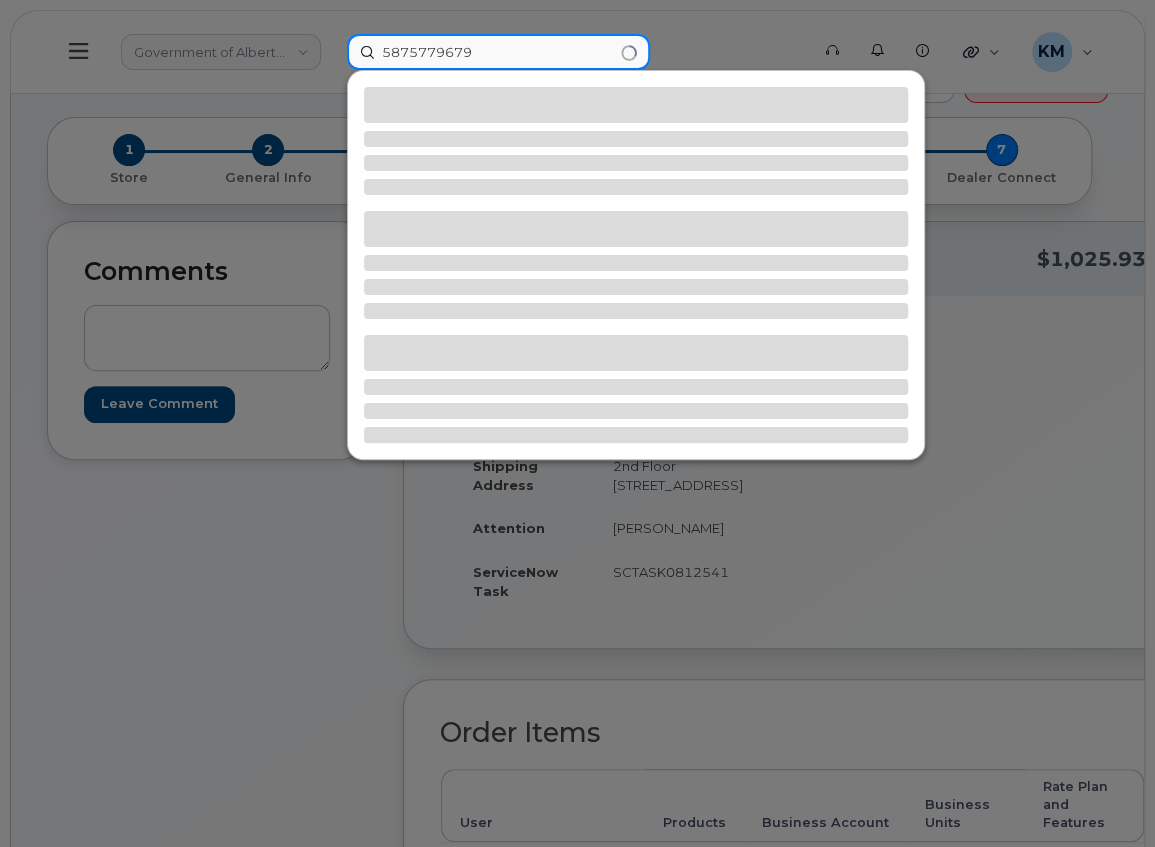 type on "5875779679" 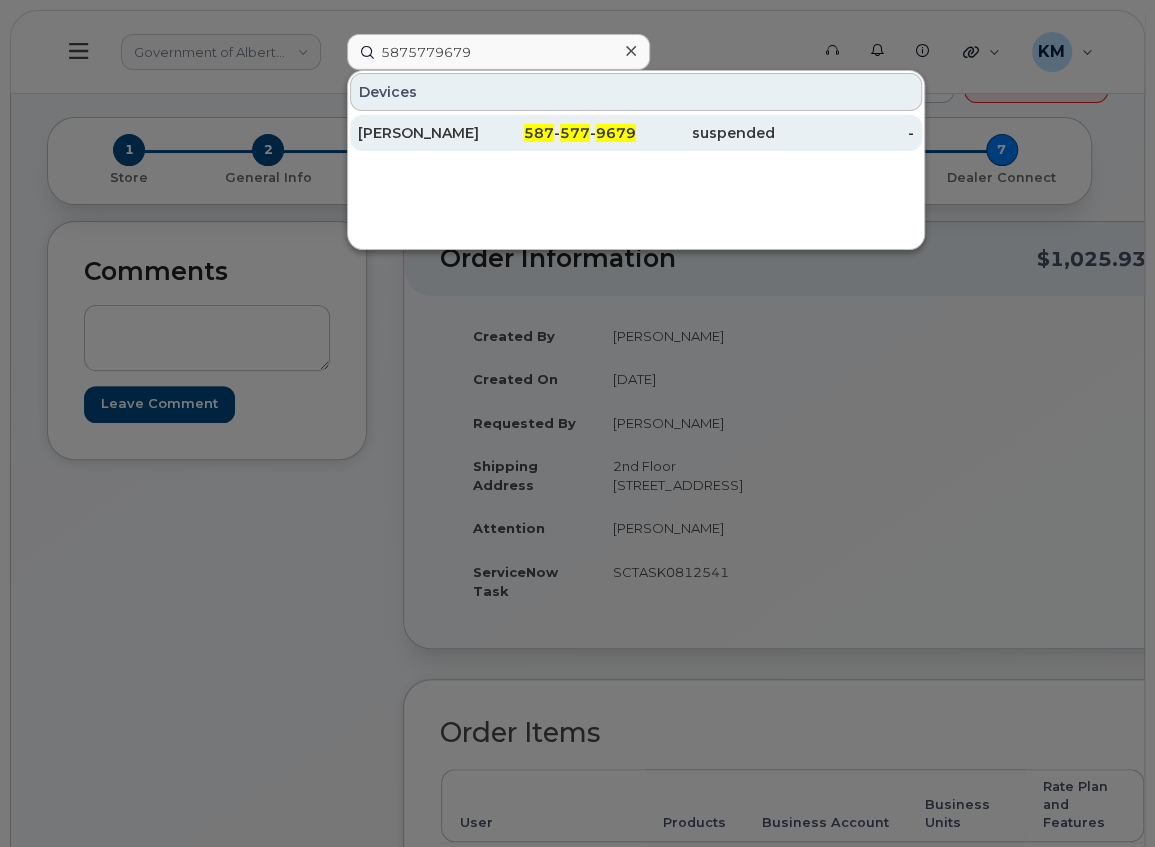click on "Travis McEwan" at bounding box center (427, 133) 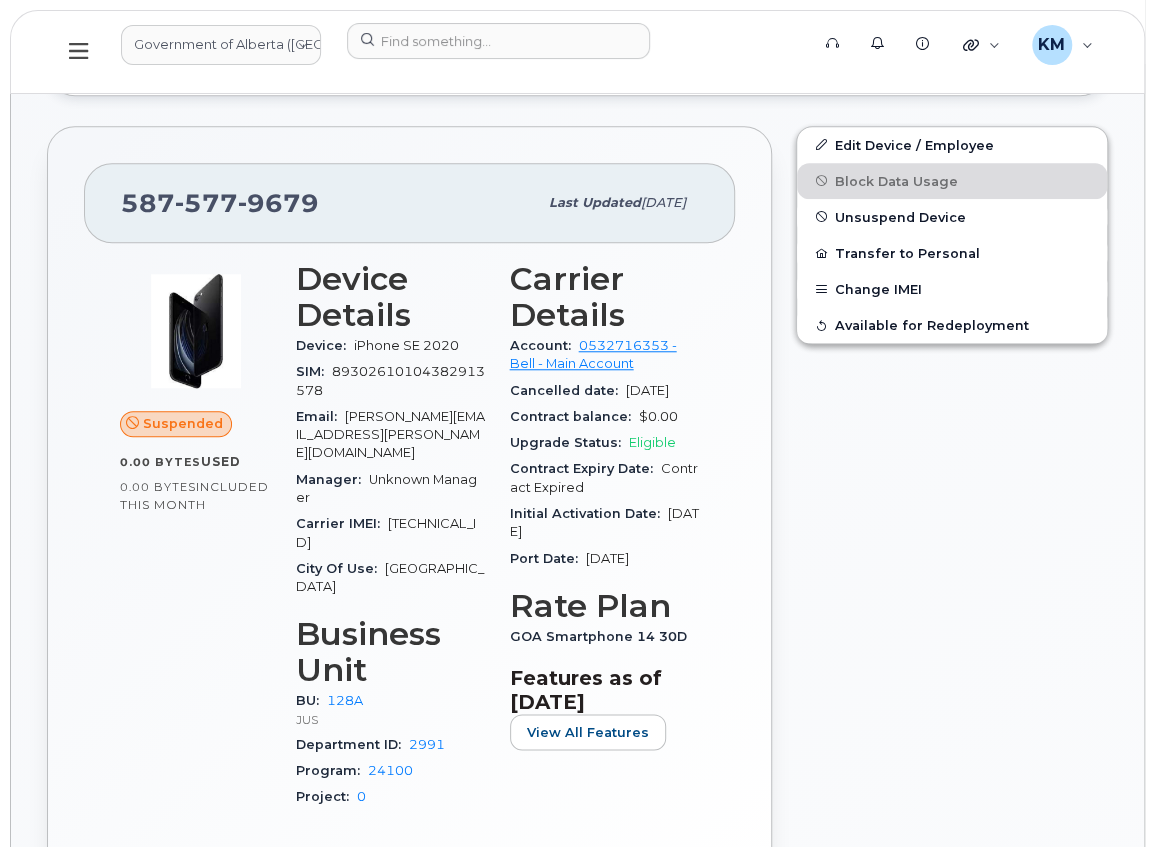 scroll, scrollTop: 666, scrollLeft: 0, axis: vertical 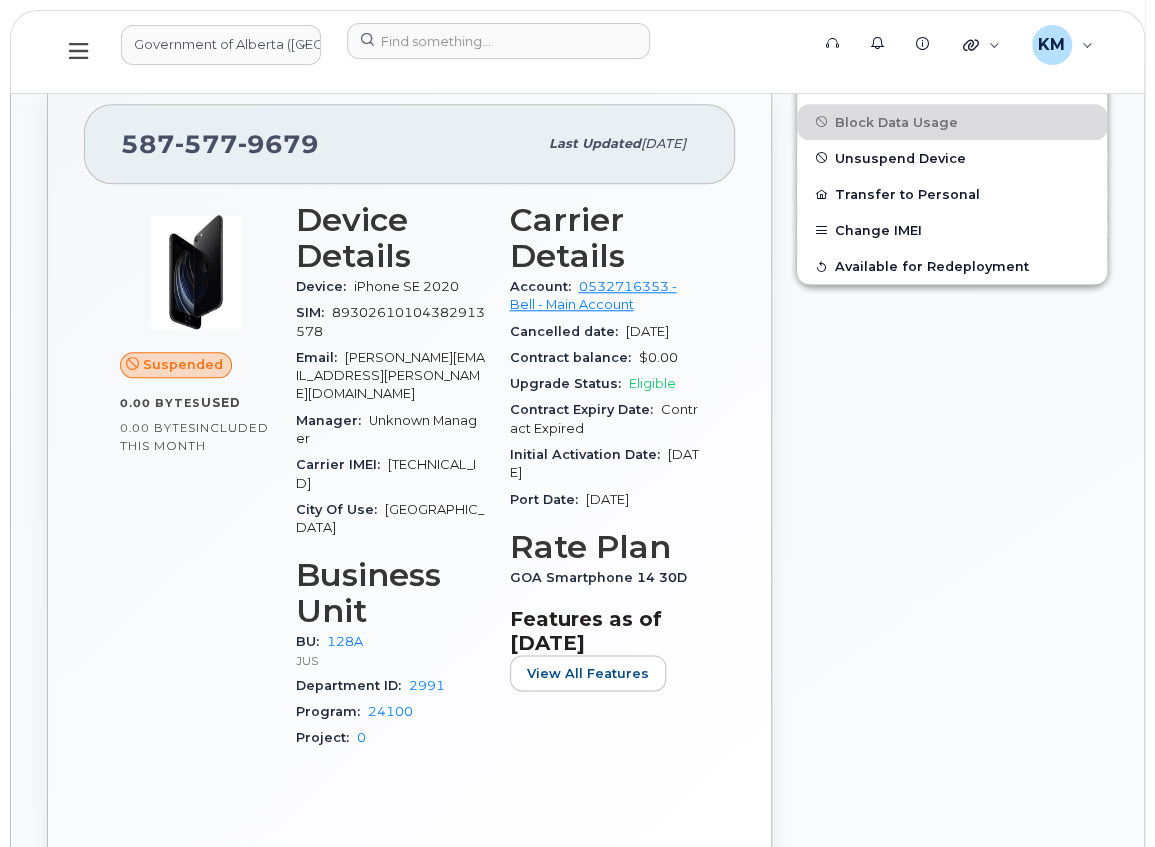 drag, startPoint x: 348, startPoint y: 464, endPoint x: 386, endPoint y: 444, distance: 42.941822 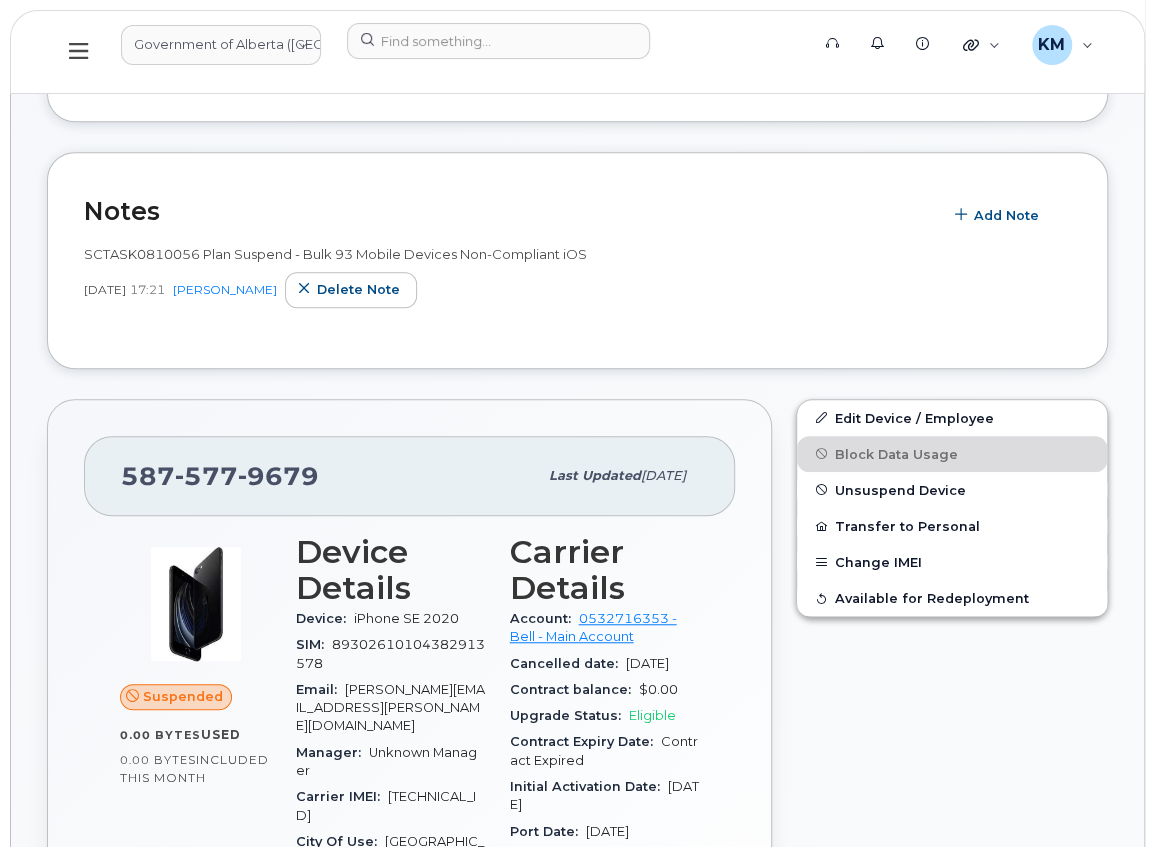 scroll, scrollTop: 333, scrollLeft: 0, axis: vertical 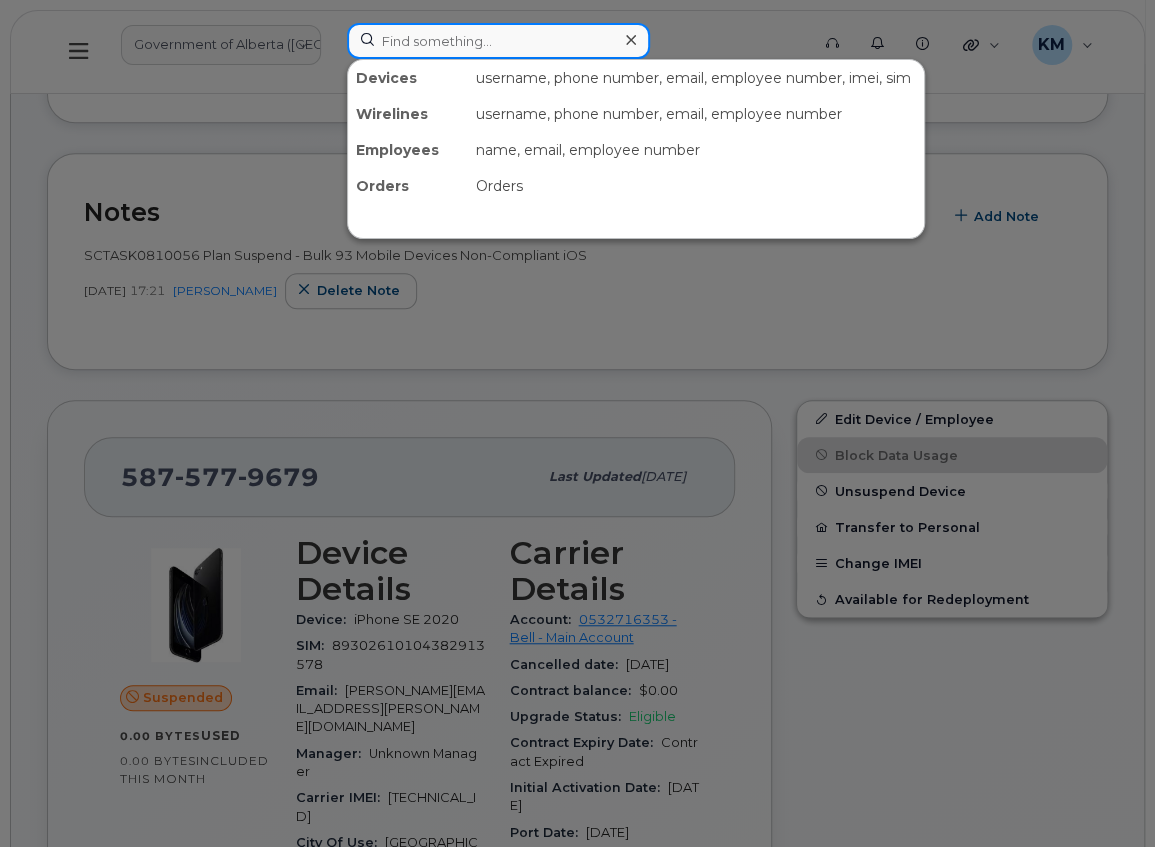 click at bounding box center [498, 41] 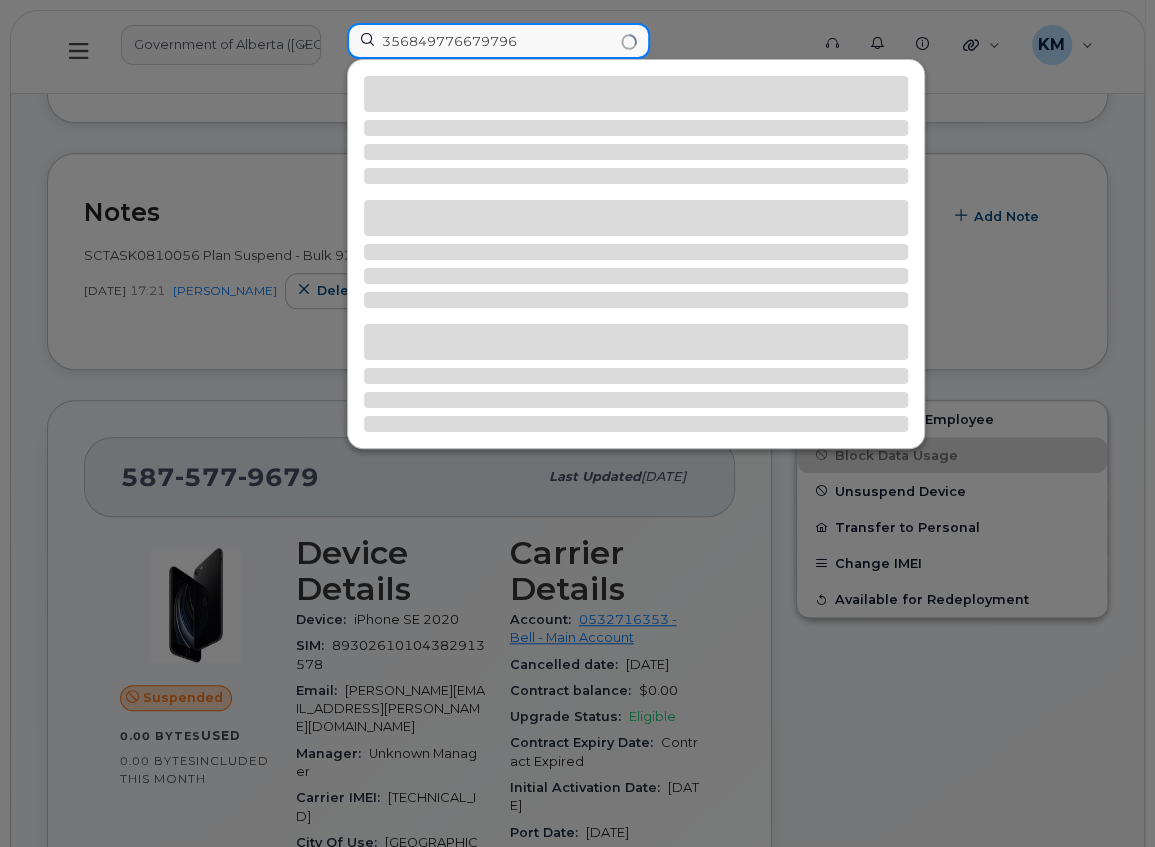 type on "356849776679796" 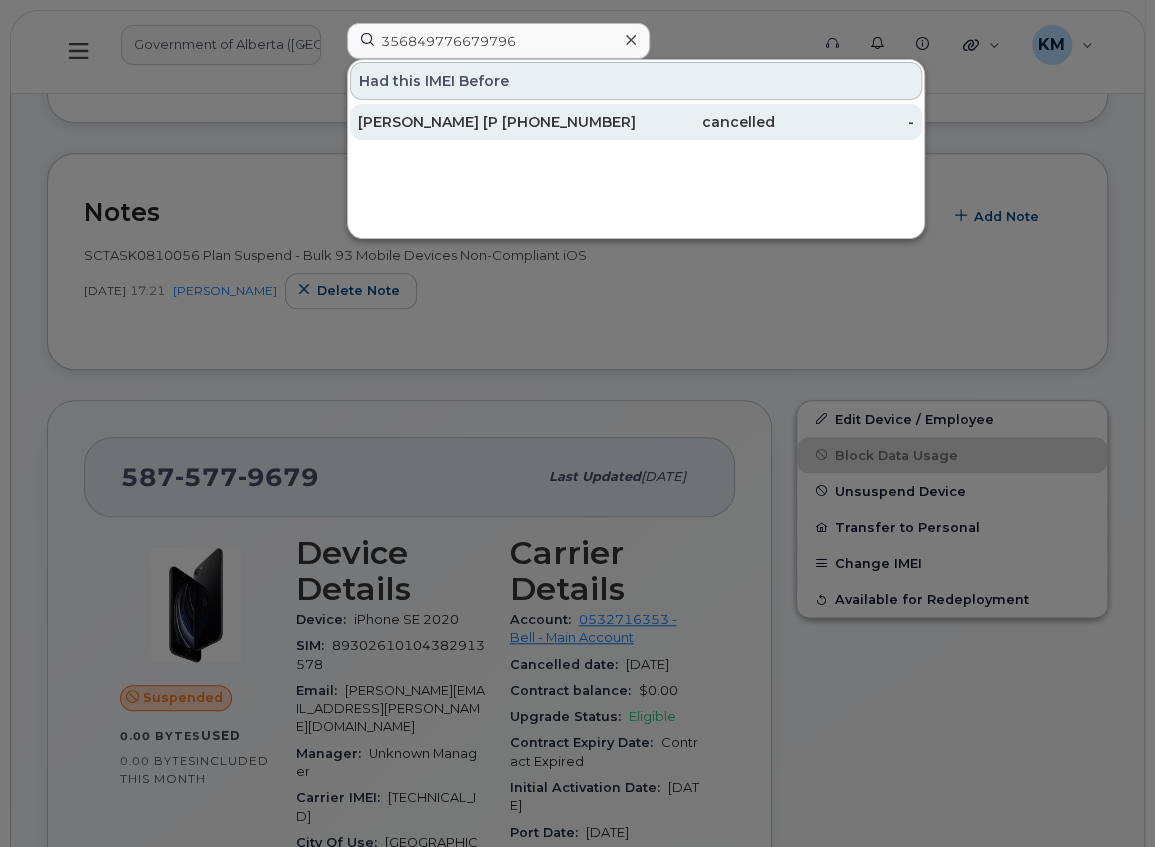 click on "[PERSON_NAME] [PERSON_NAME]" at bounding box center [427, 122] 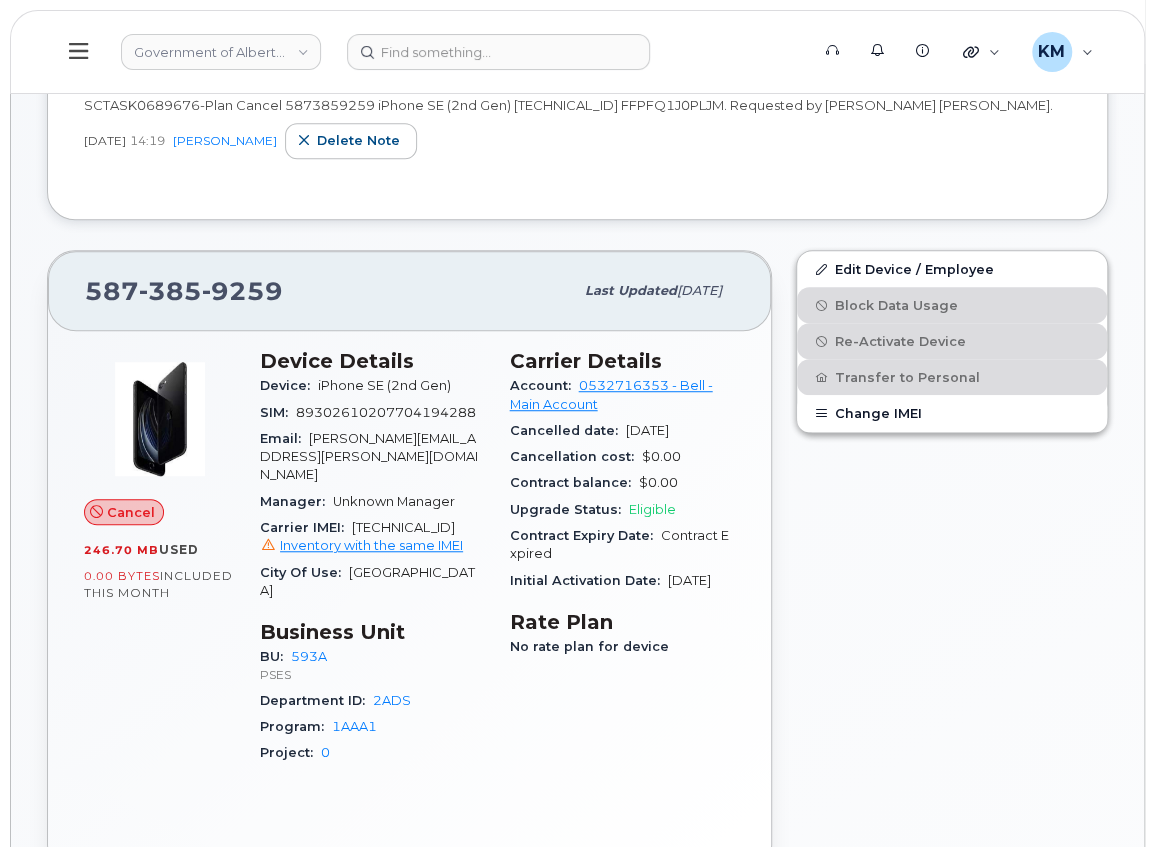 scroll, scrollTop: 466, scrollLeft: 0, axis: vertical 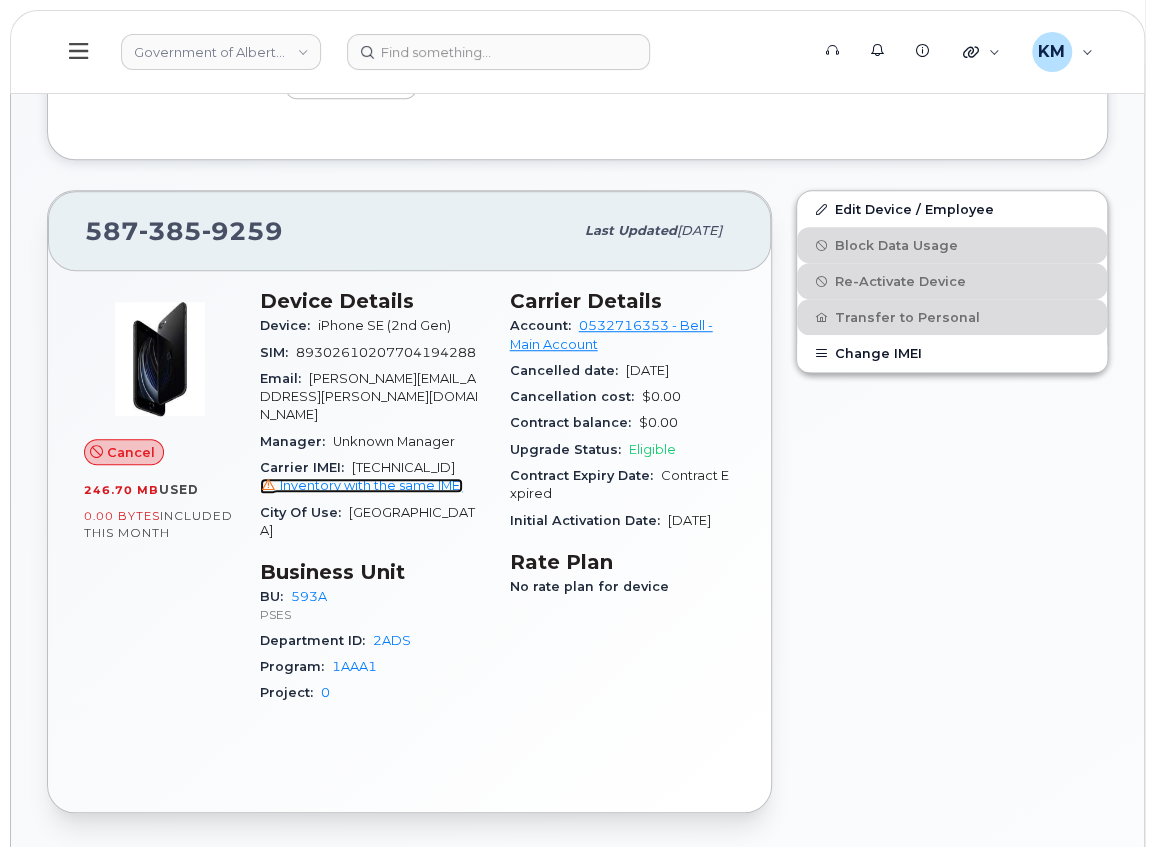 click on "Inventory with the same IMEI" at bounding box center [371, 485] 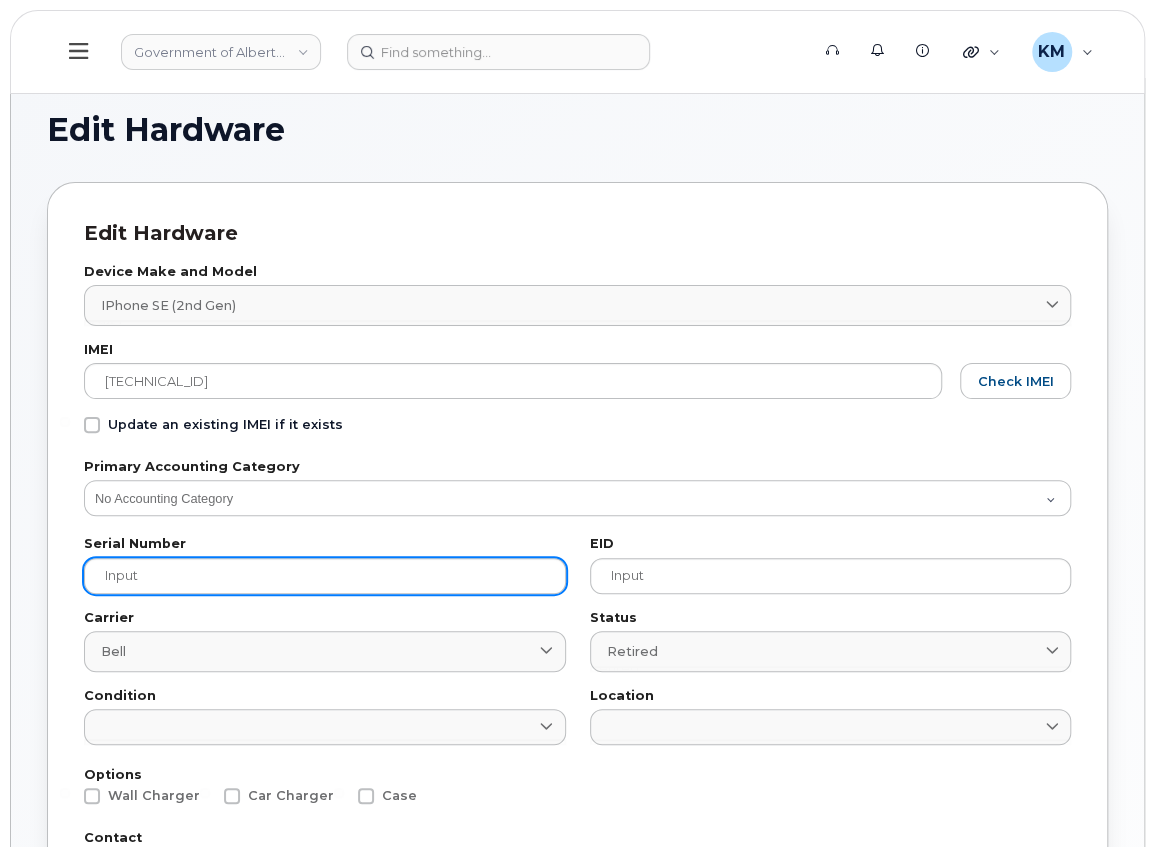 scroll, scrollTop: 0, scrollLeft: 0, axis: both 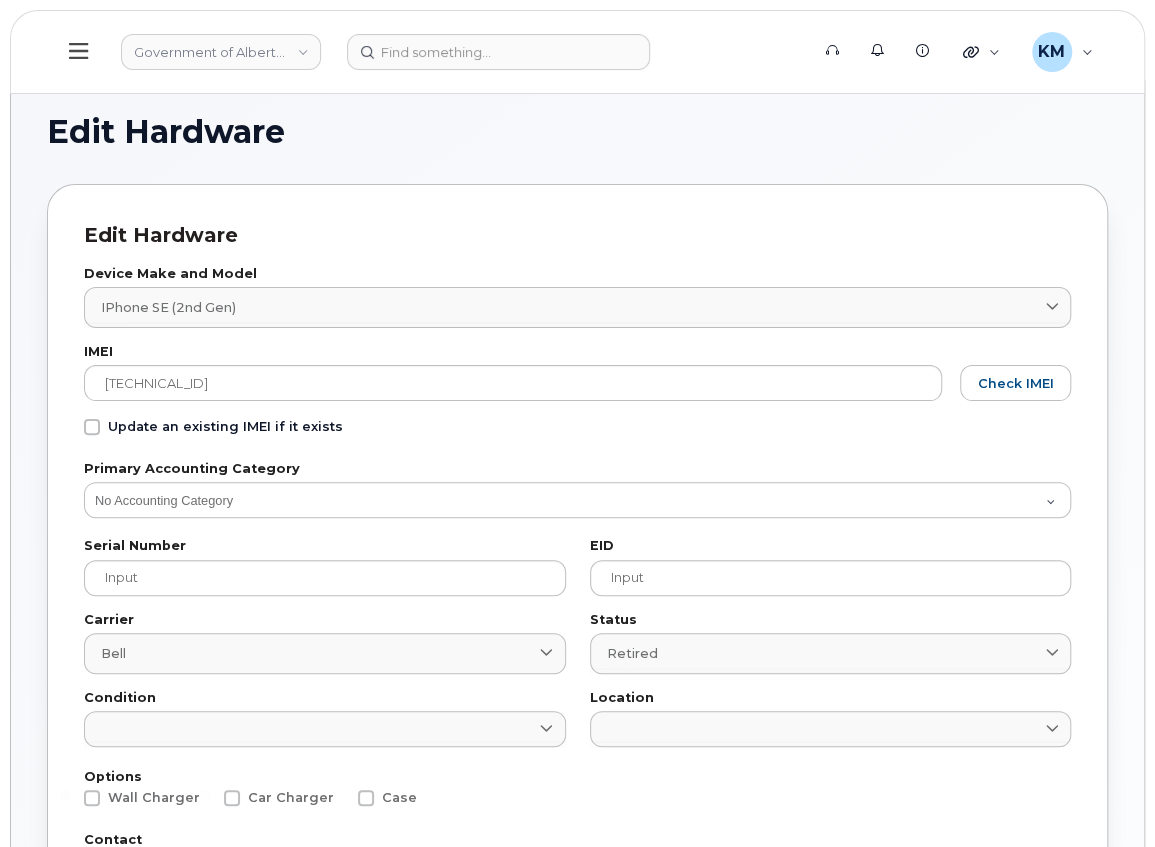 click 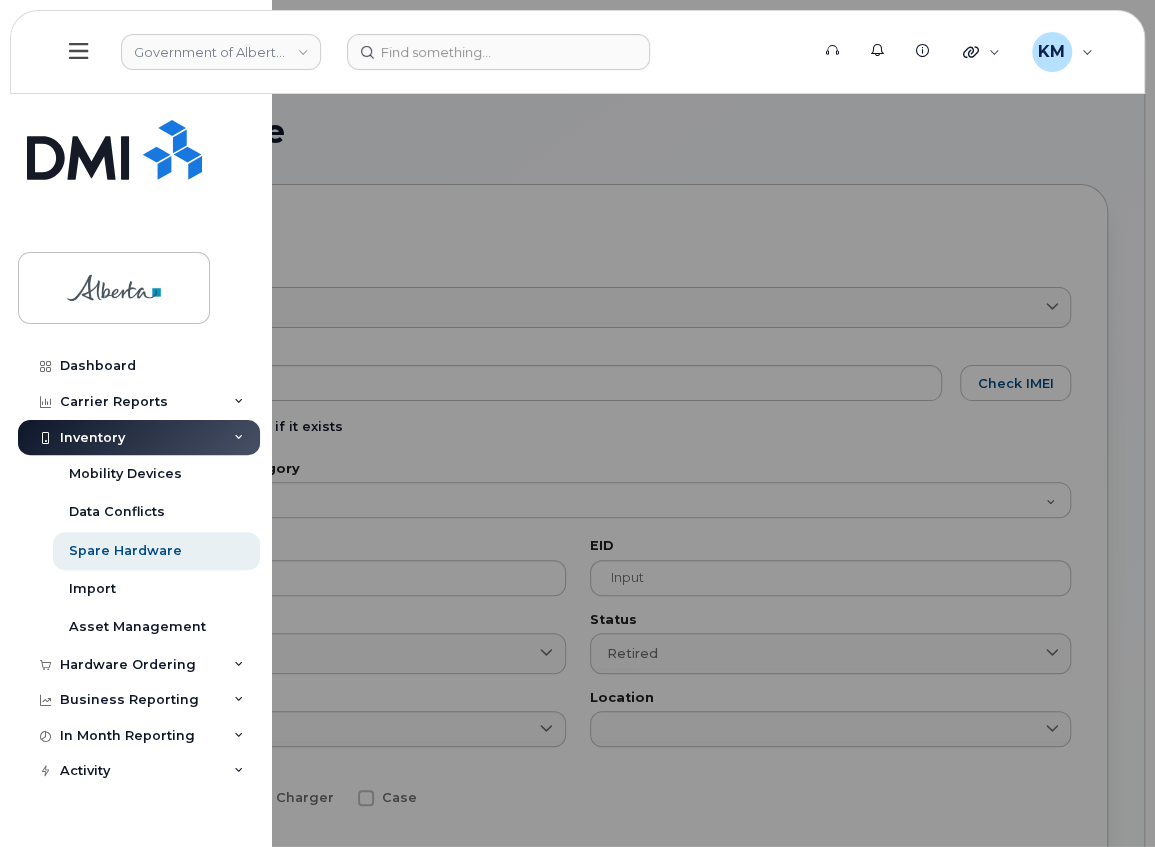 click 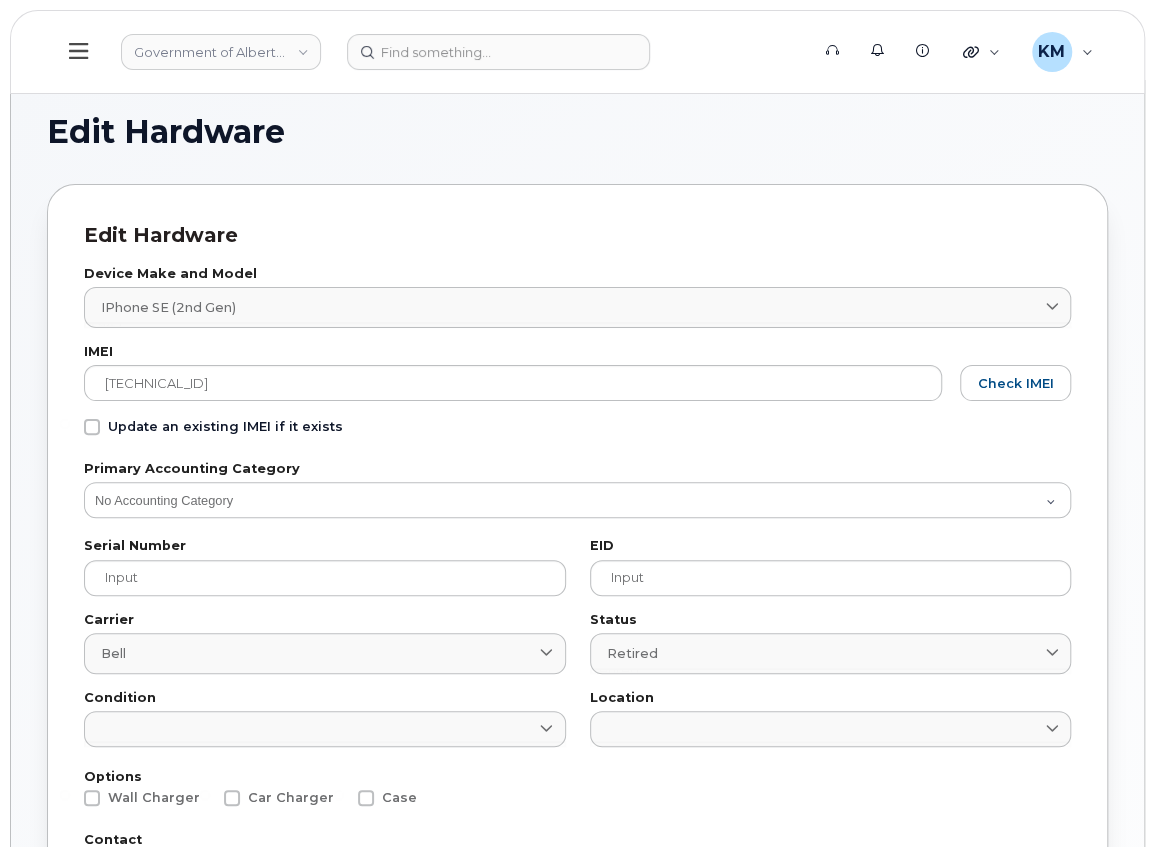 click 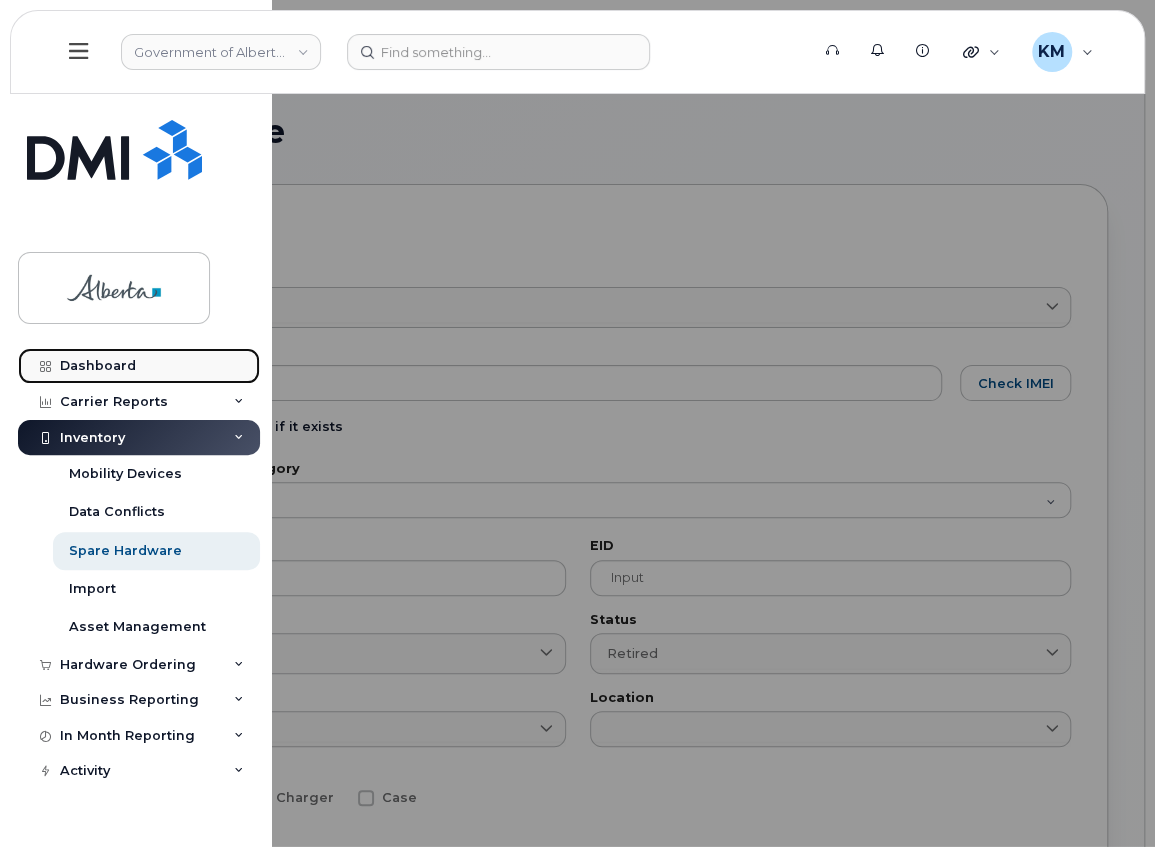 click on "Dashboard" 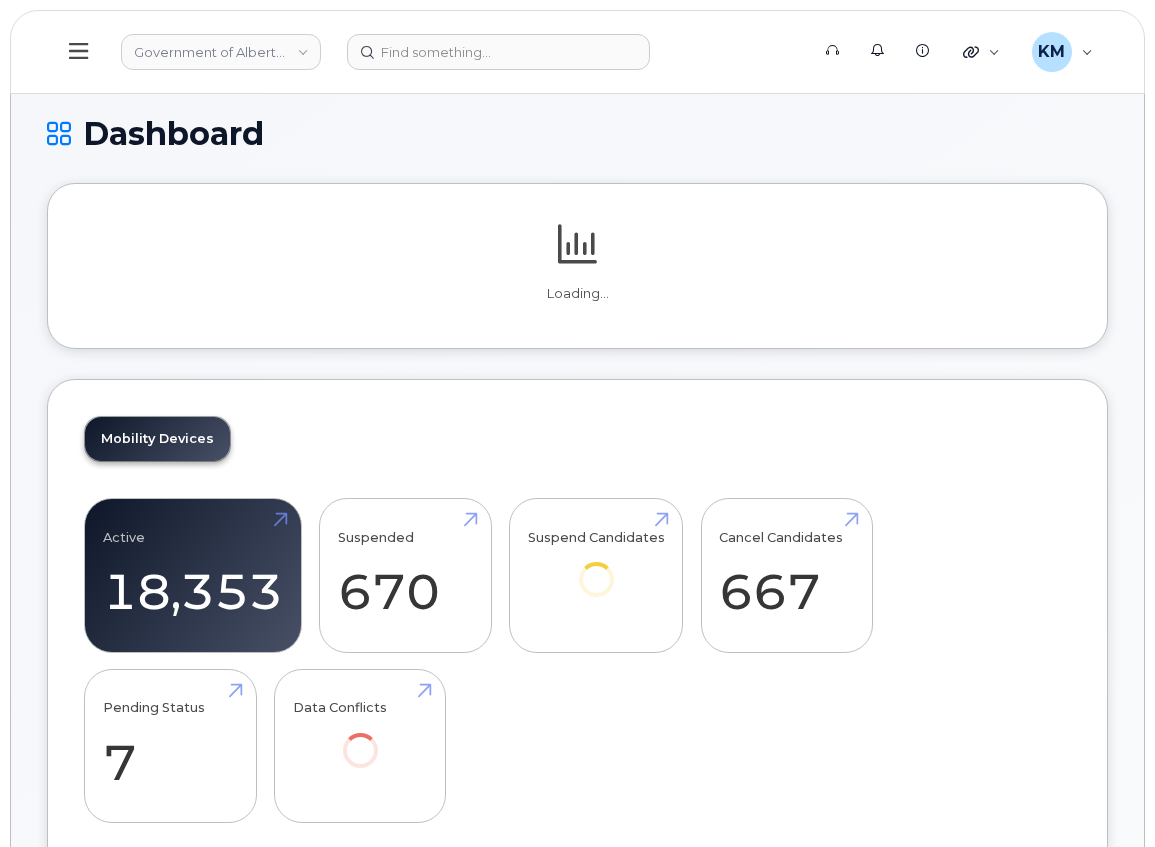 scroll, scrollTop: 0, scrollLeft: 0, axis: both 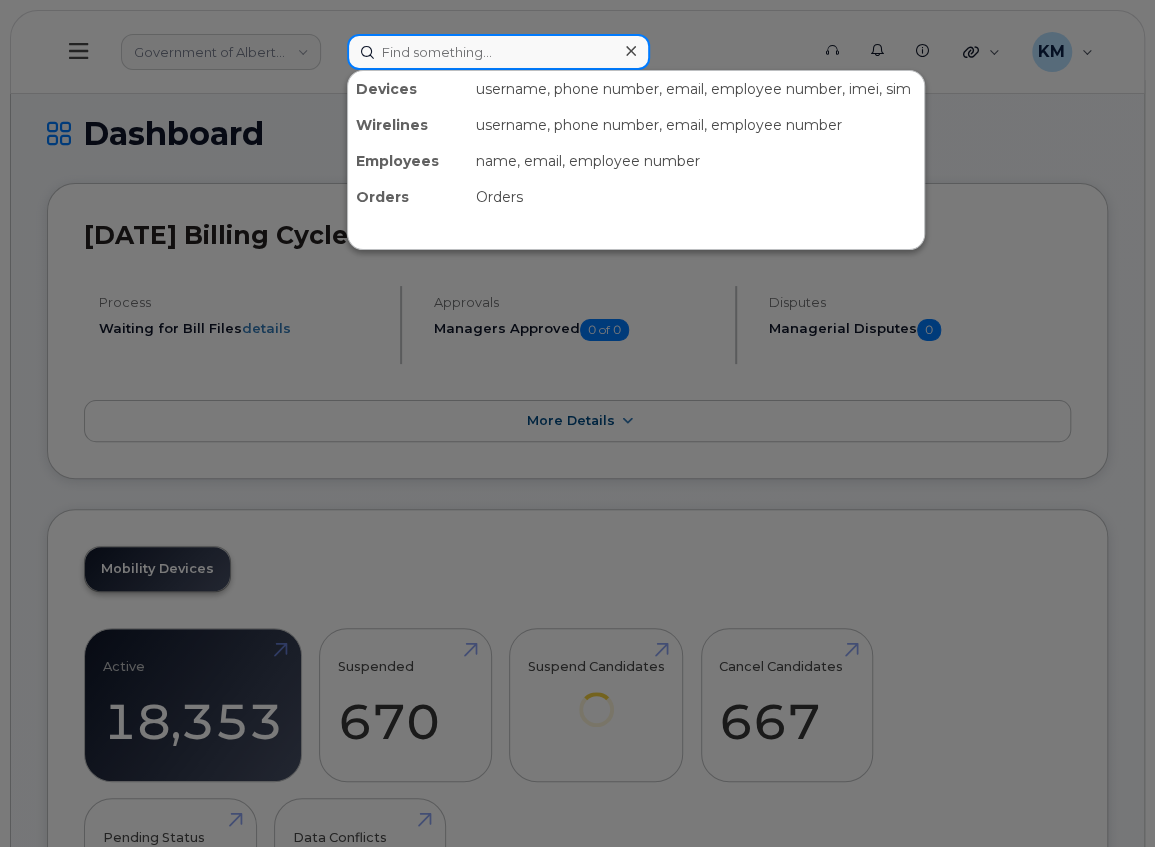 click at bounding box center [498, 52] 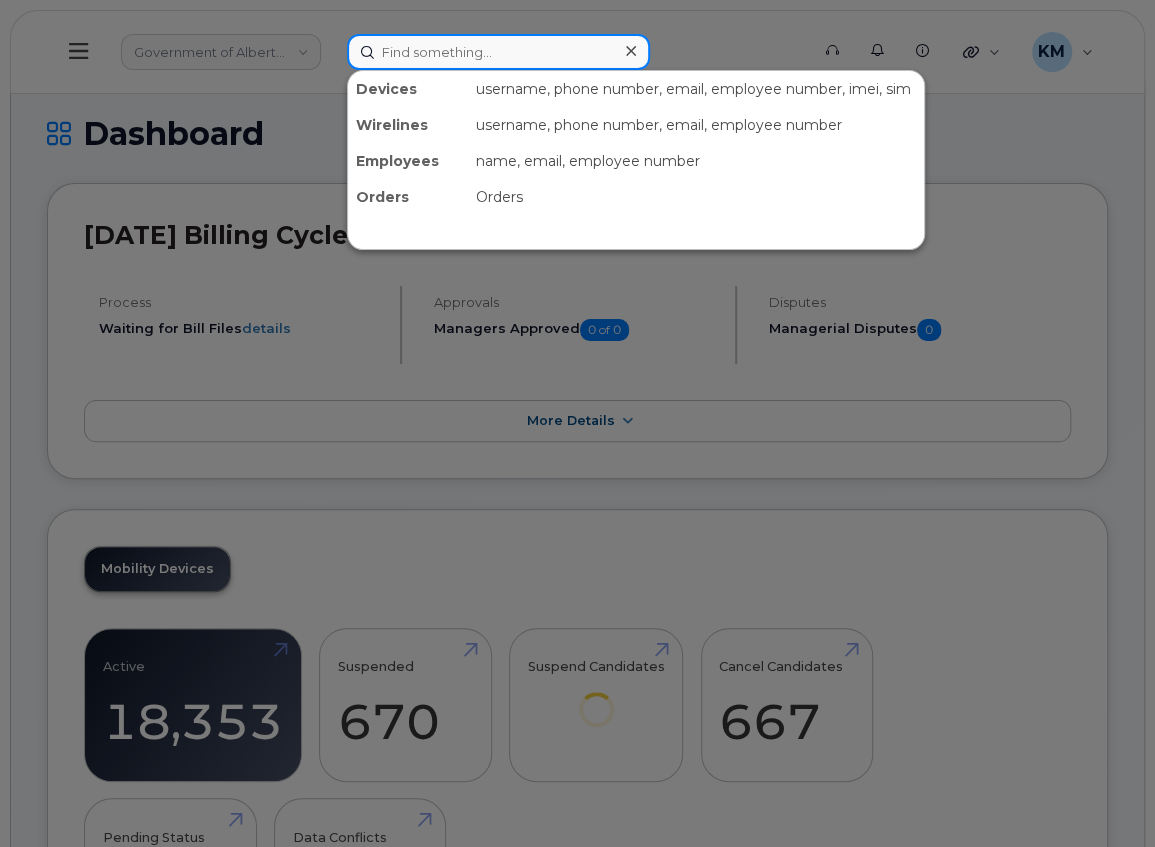 paste on "356849776679796" 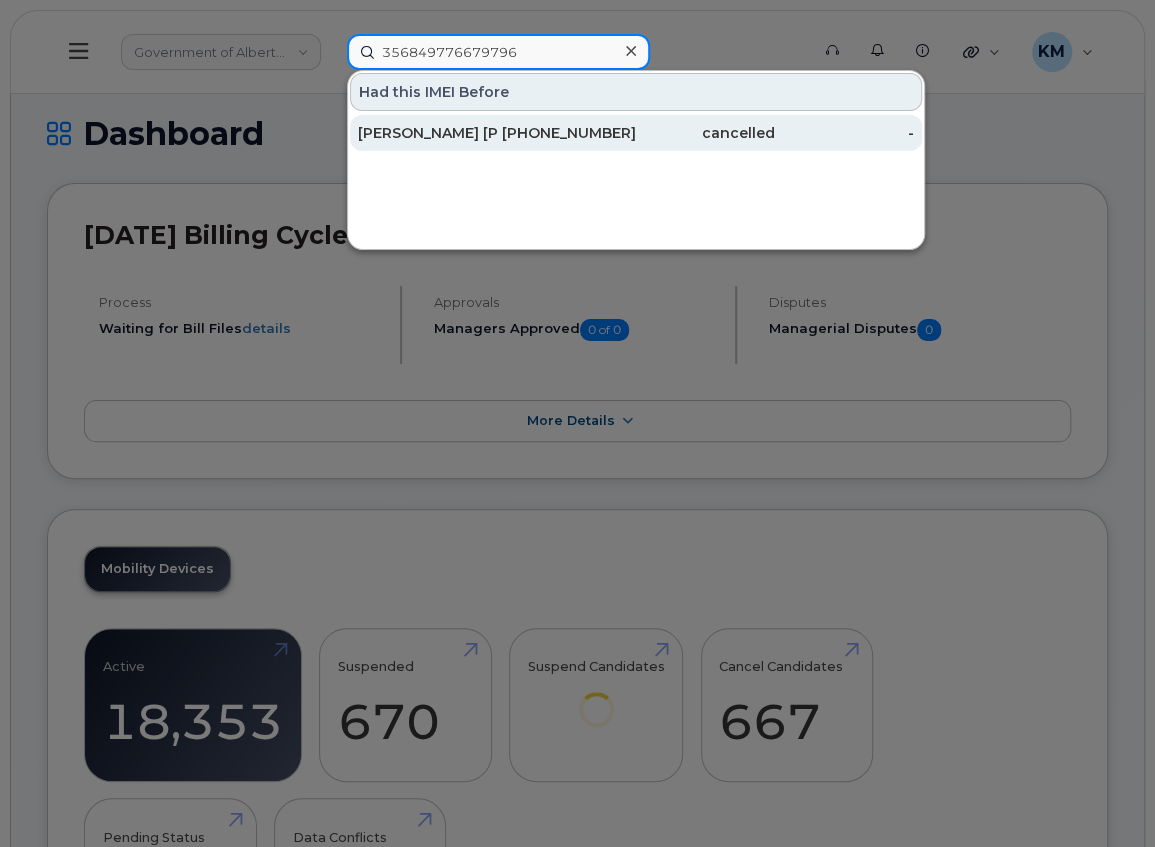 type on "356849776679796" 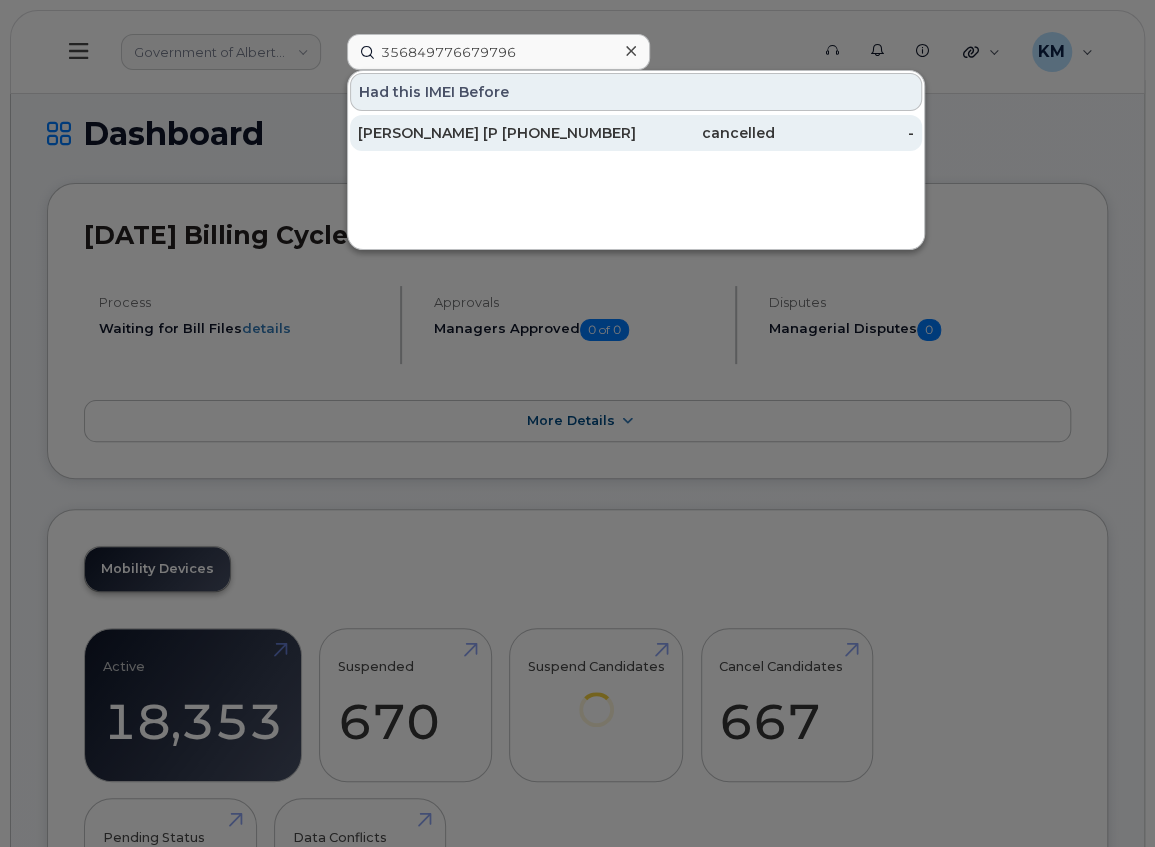 click on "Connor Reinson" at bounding box center [427, 133] 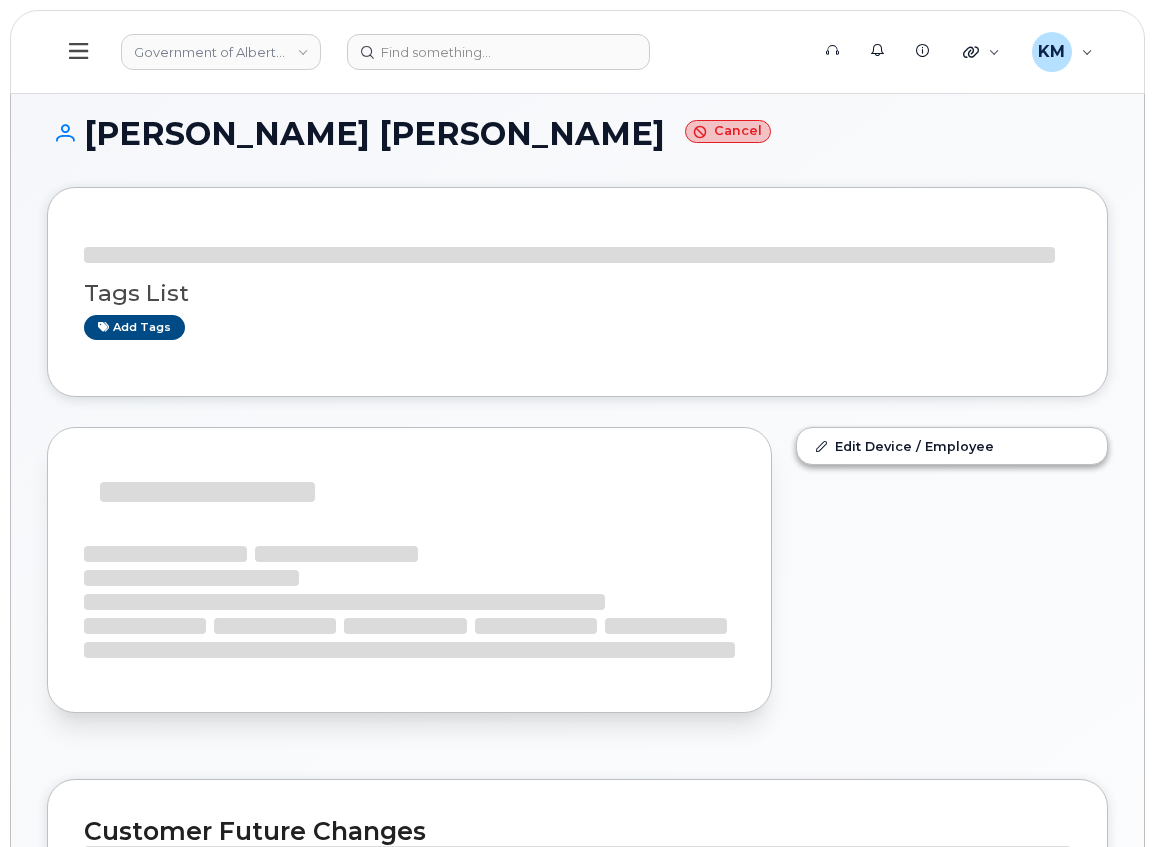 scroll, scrollTop: 0, scrollLeft: 0, axis: both 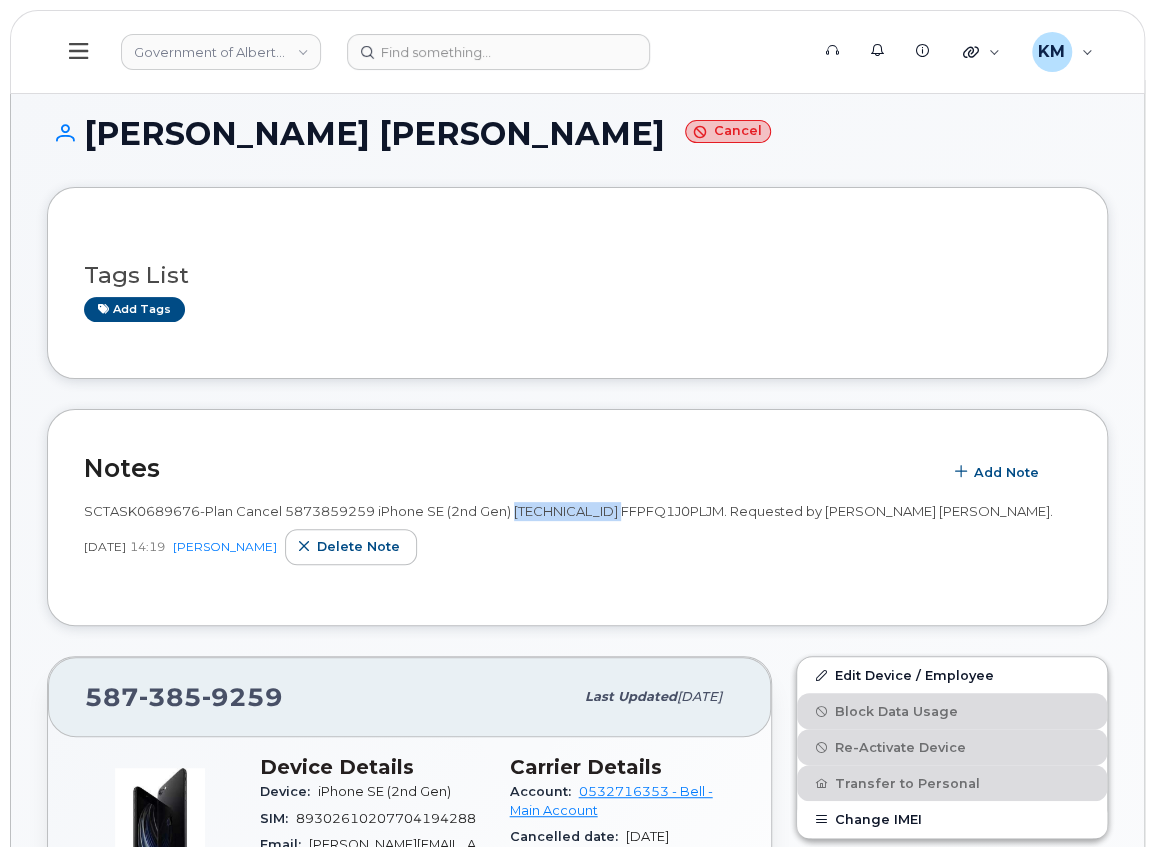 drag, startPoint x: 654, startPoint y: 512, endPoint x: 519, endPoint y: 513, distance: 135.00371 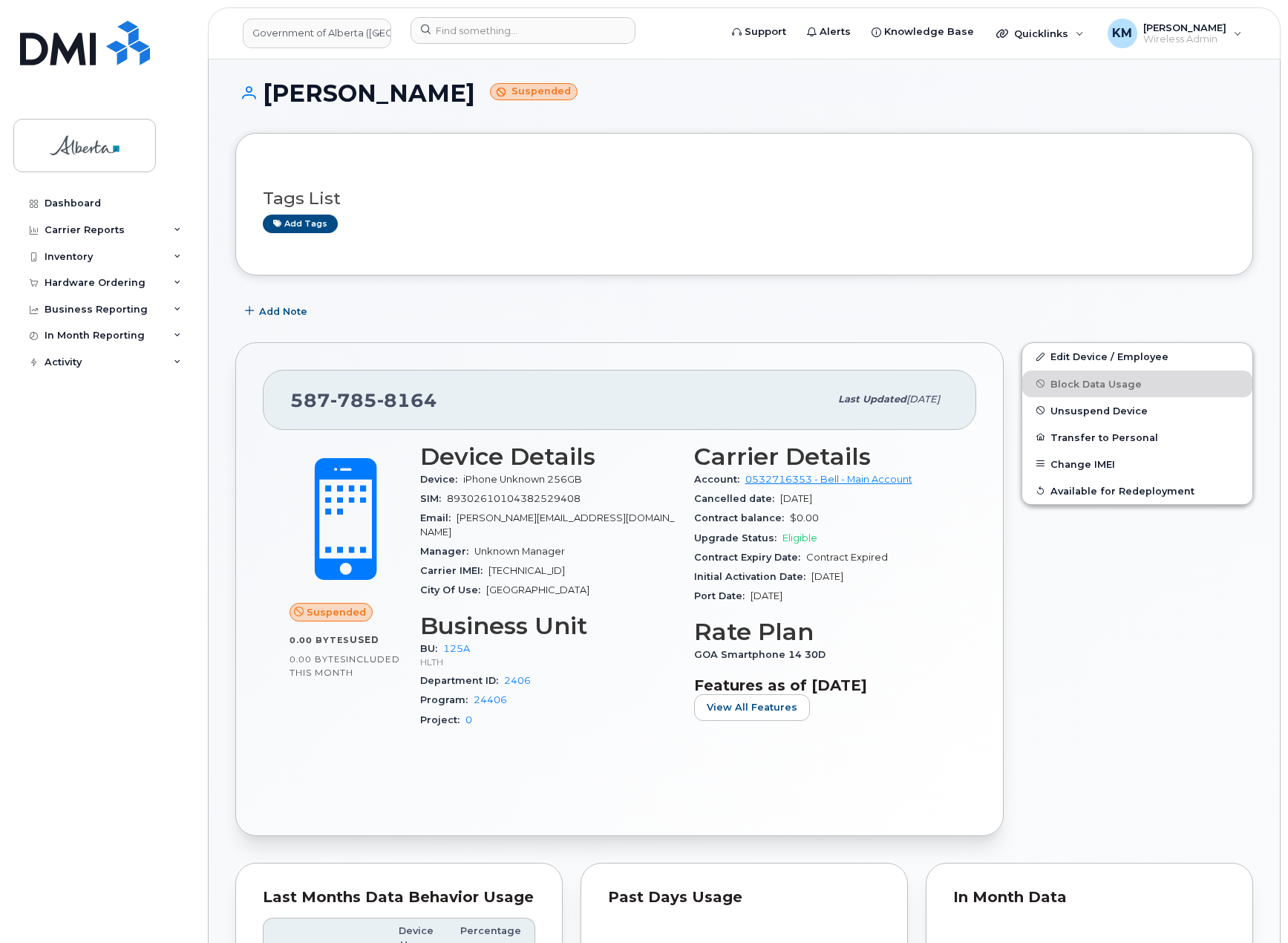 scroll, scrollTop: 0, scrollLeft: 0, axis: both 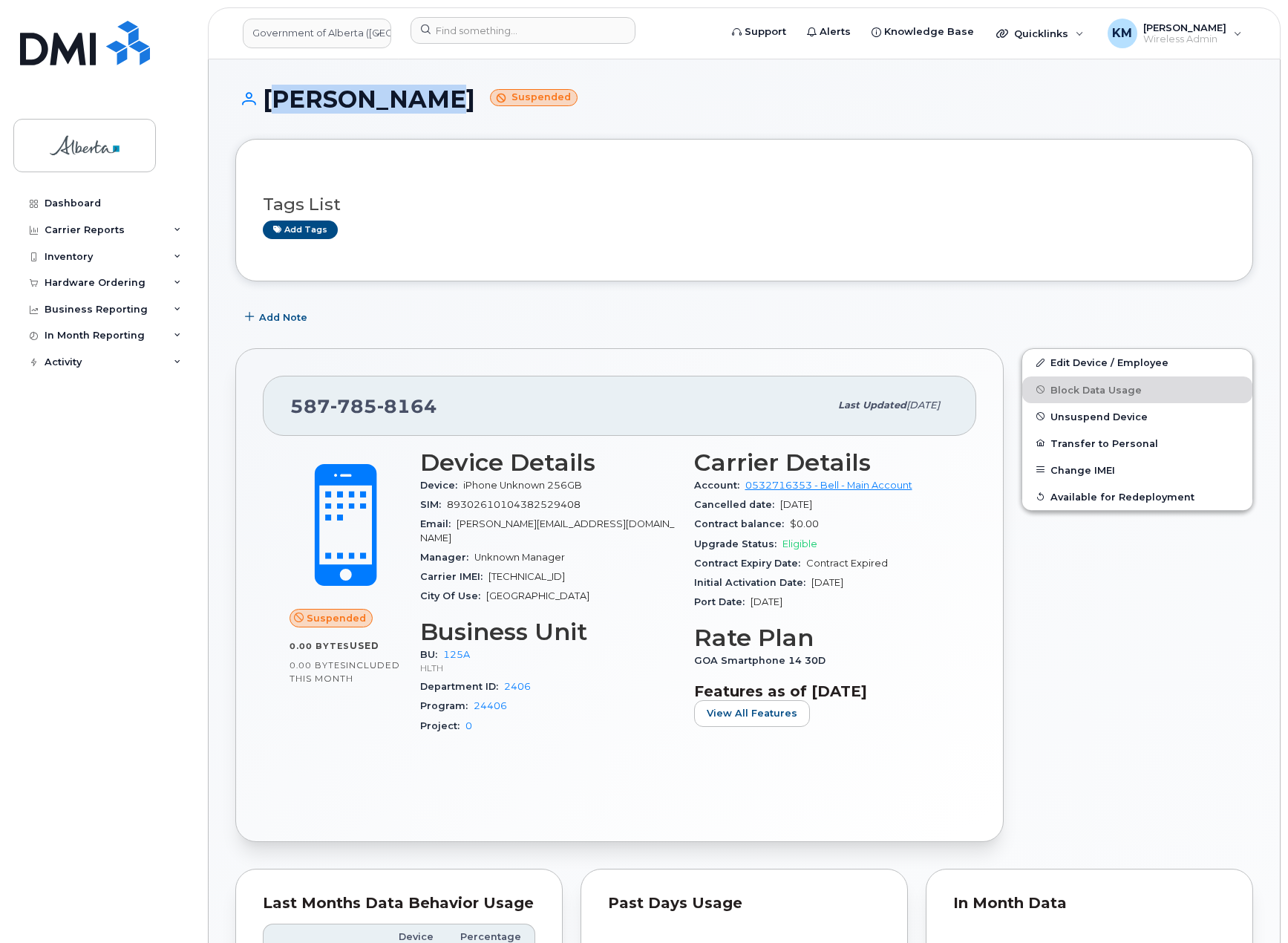 drag, startPoint x: 397, startPoint y: 97, endPoint x: 269, endPoint y: 96, distance: 128.00391 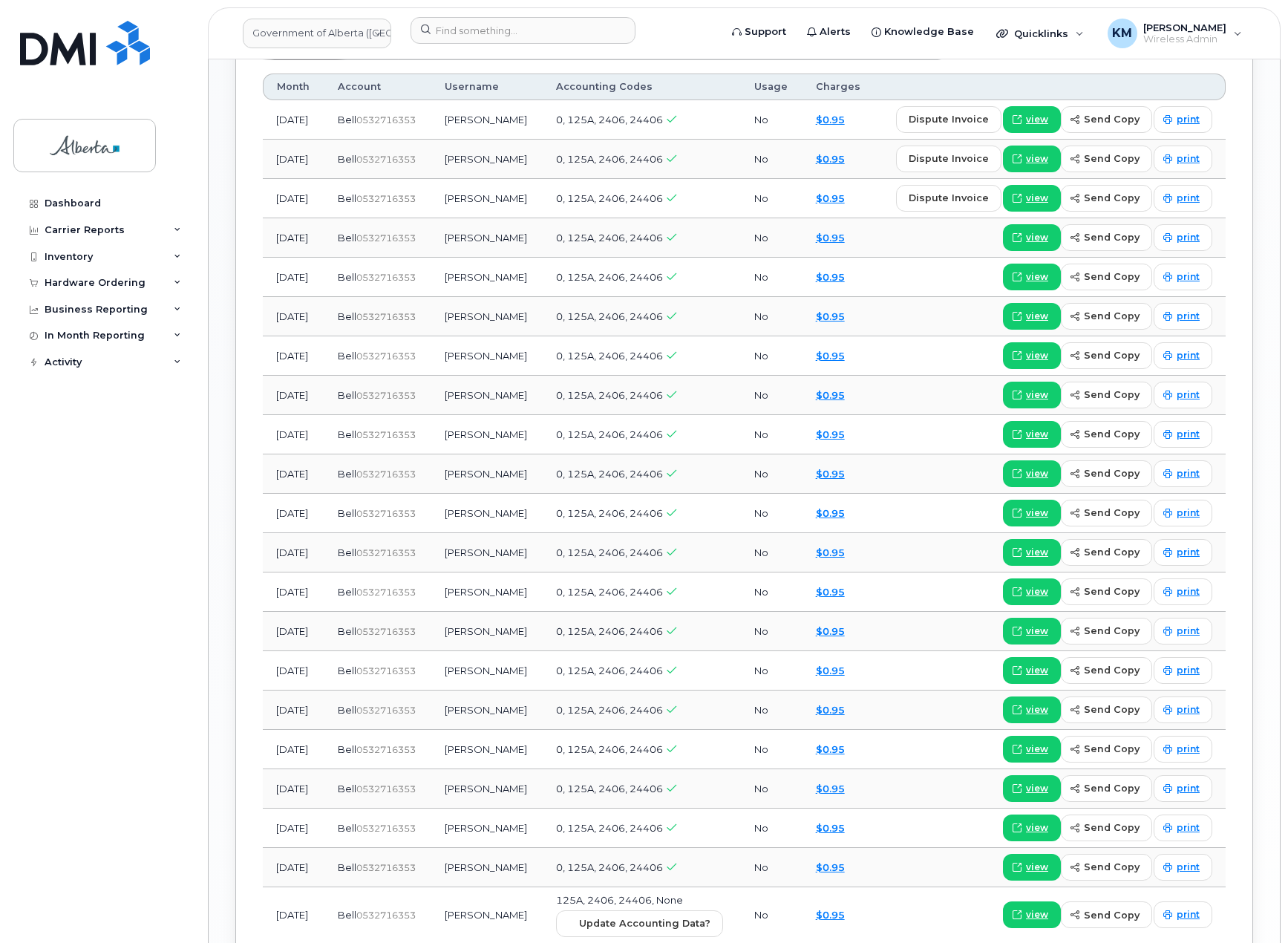 scroll, scrollTop: 1218, scrollLeft: 0, axis: vertical 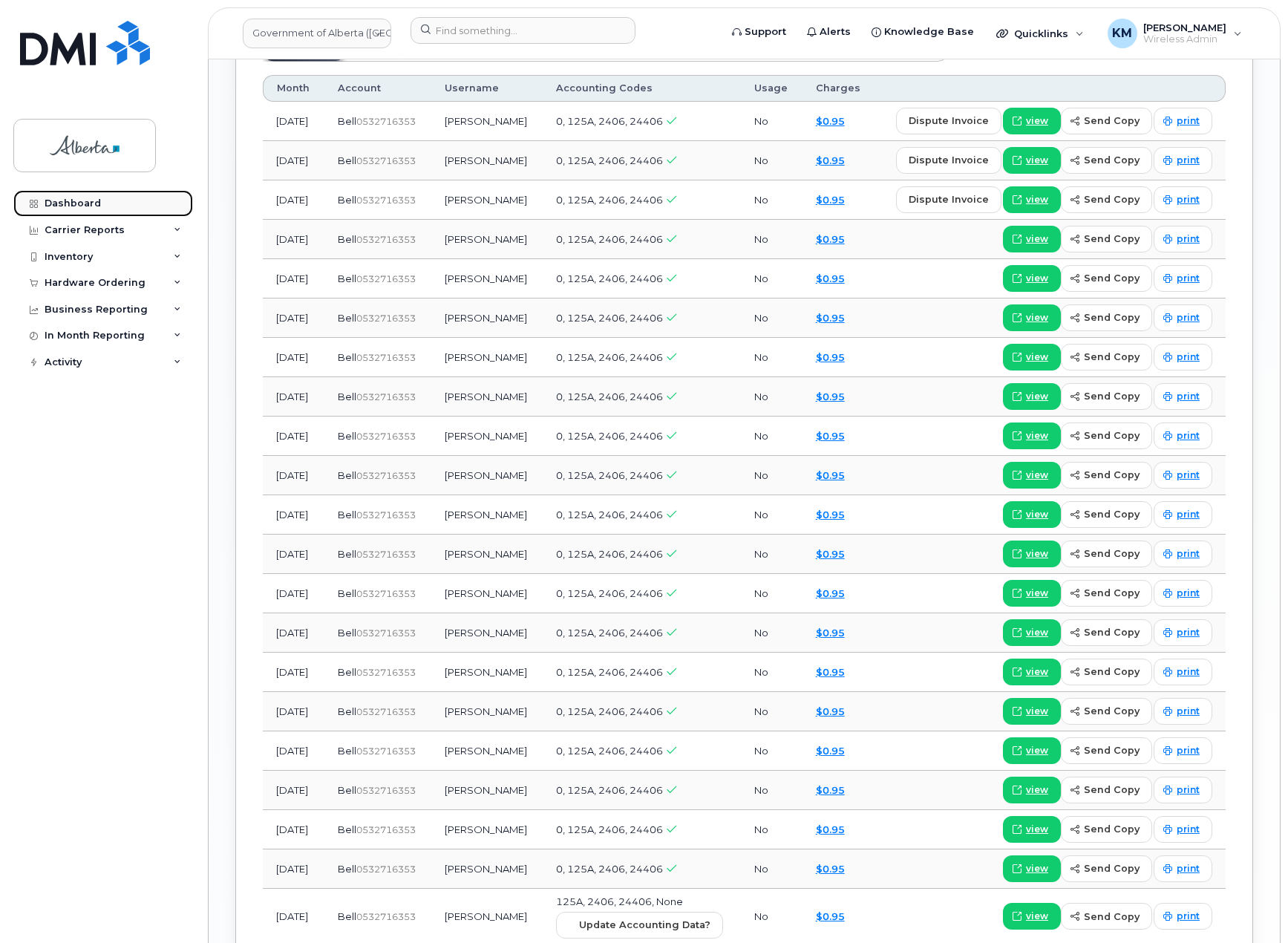click on "Dashboard" at bounding box center [103, 203] 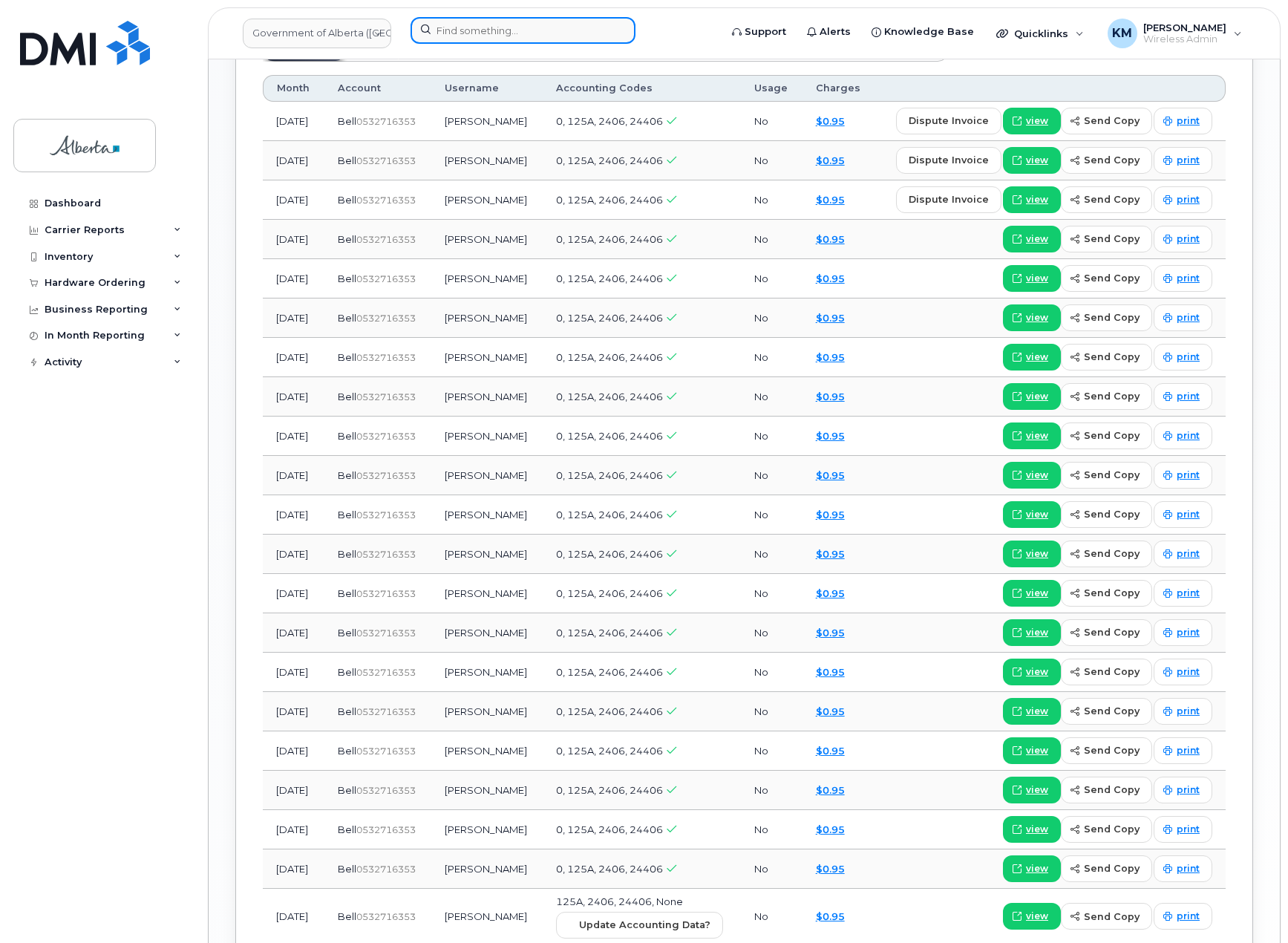 click at bounding box center [523, 30] 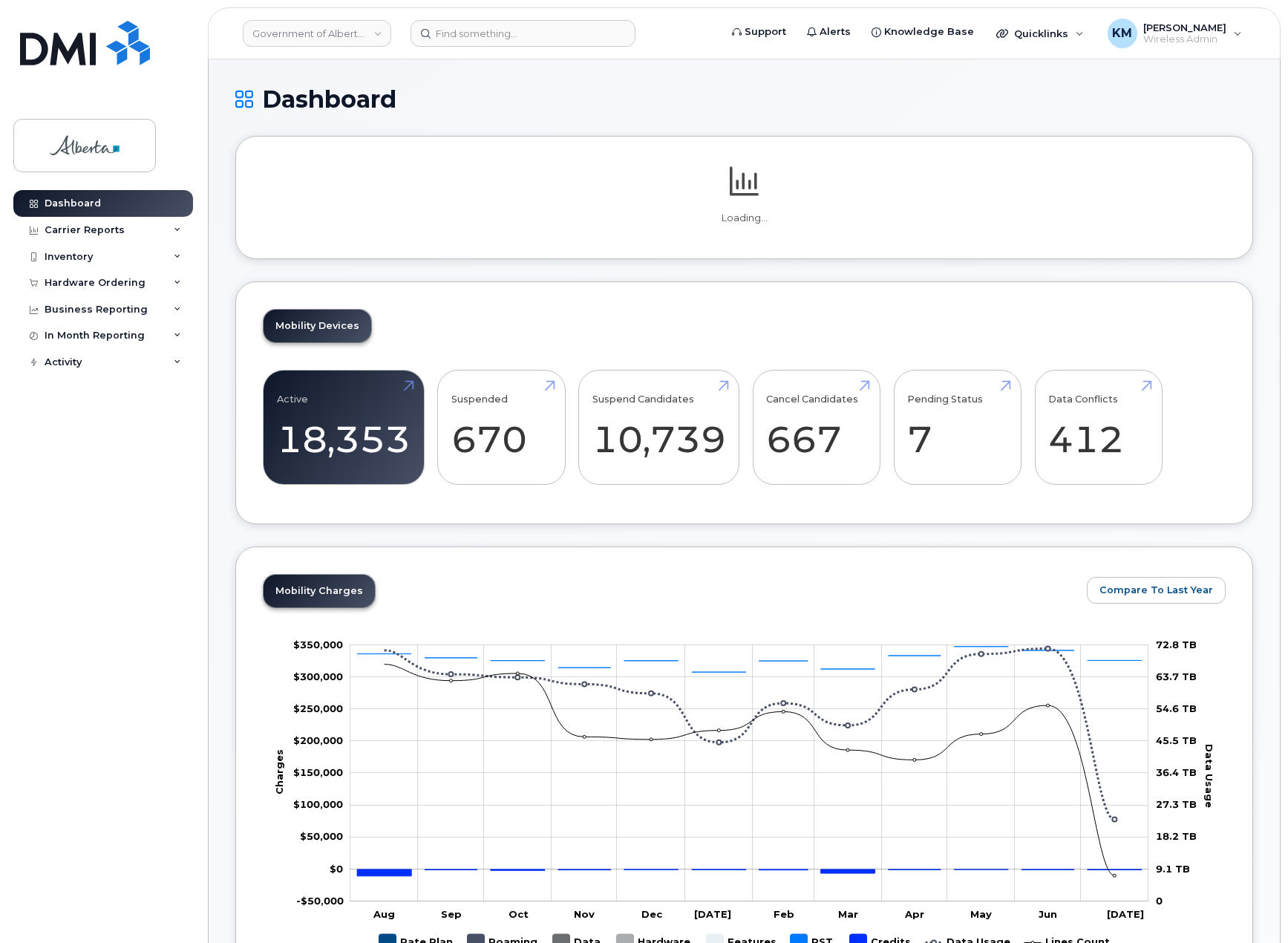 scroll, scrollTop: 0, scrollLeft: 0, axis: both 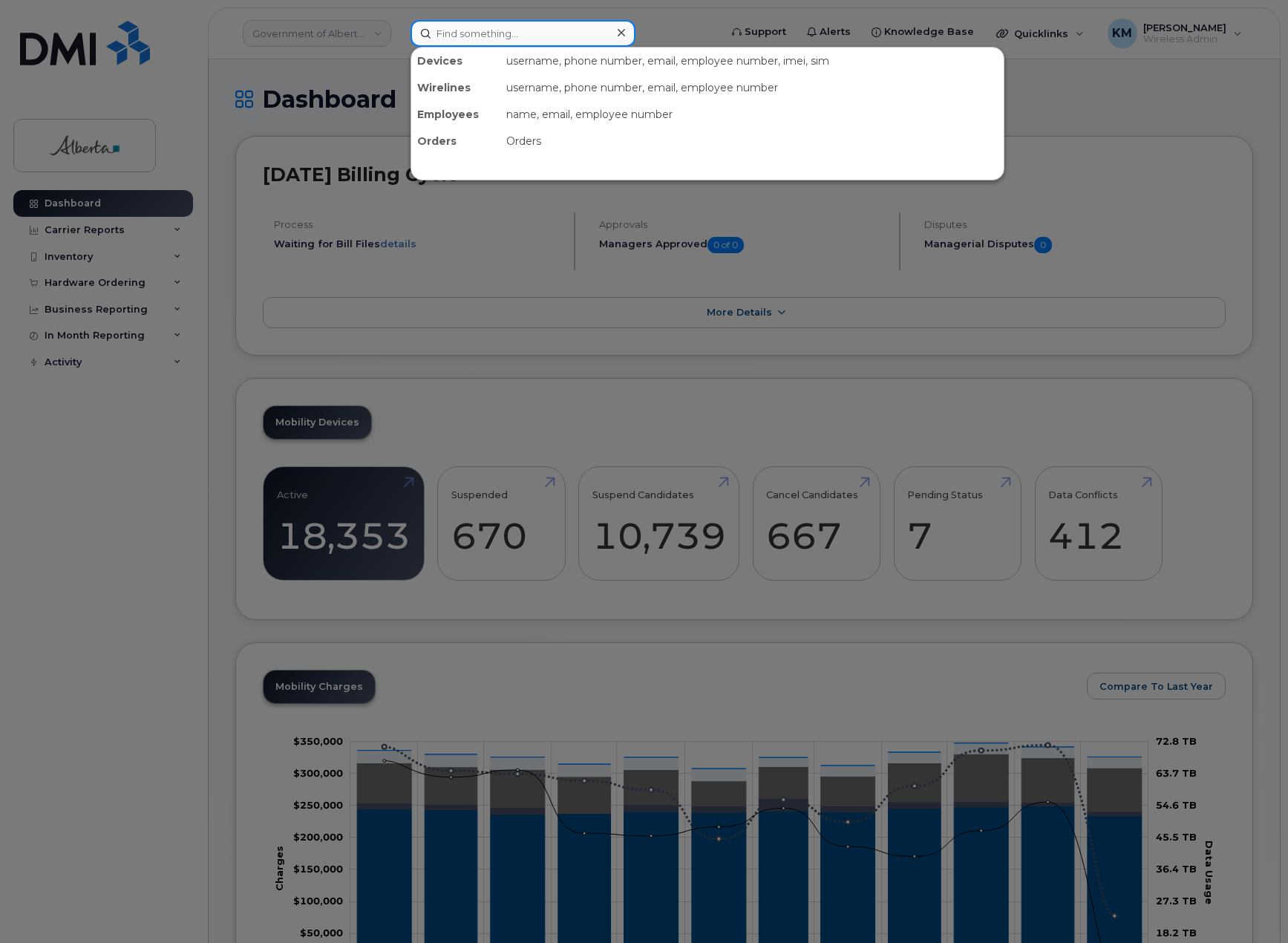click at bounding box center (523, 33) 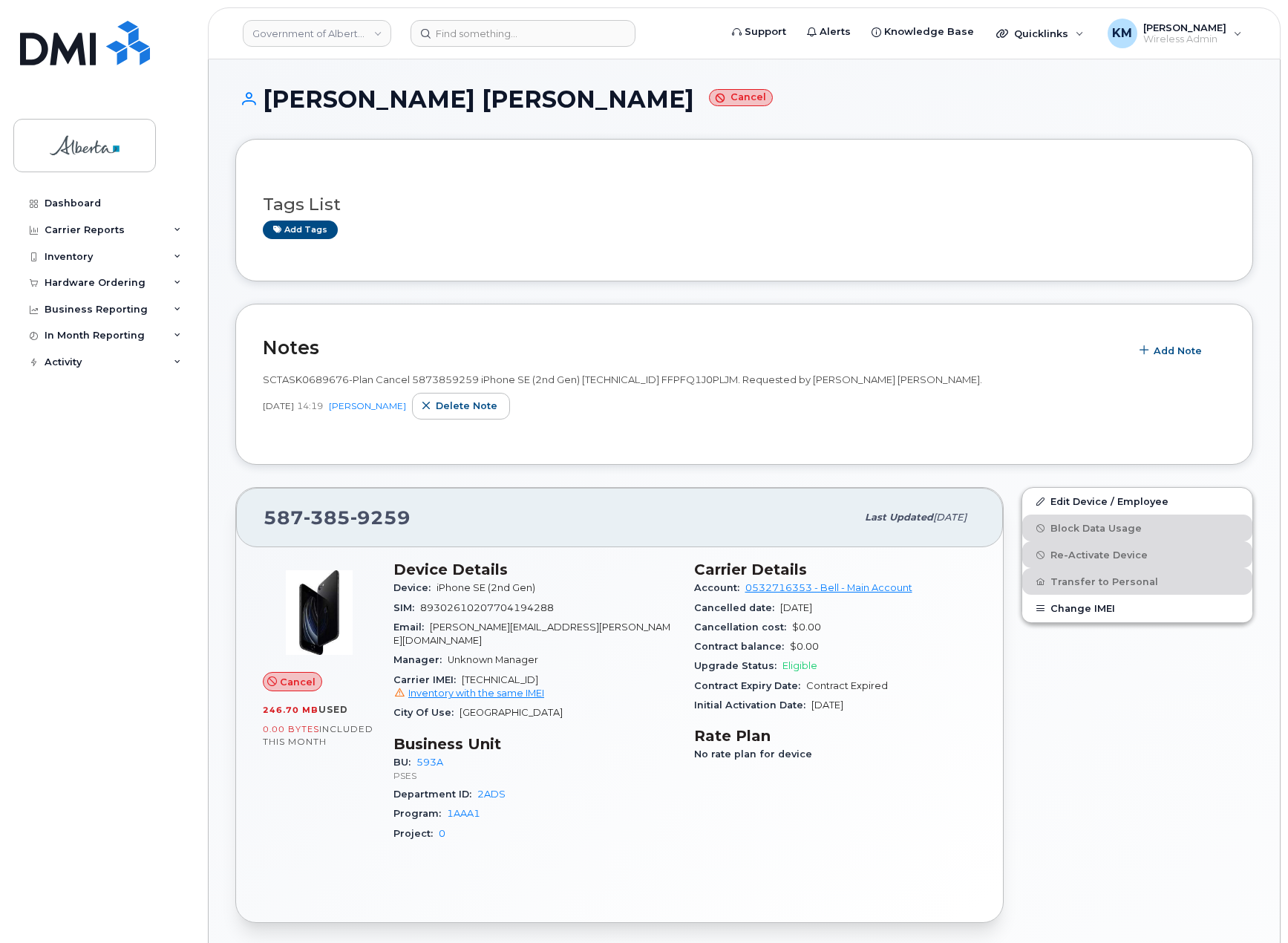 scroll, scrollTop: 0, scrollLeft: 0, axis: both 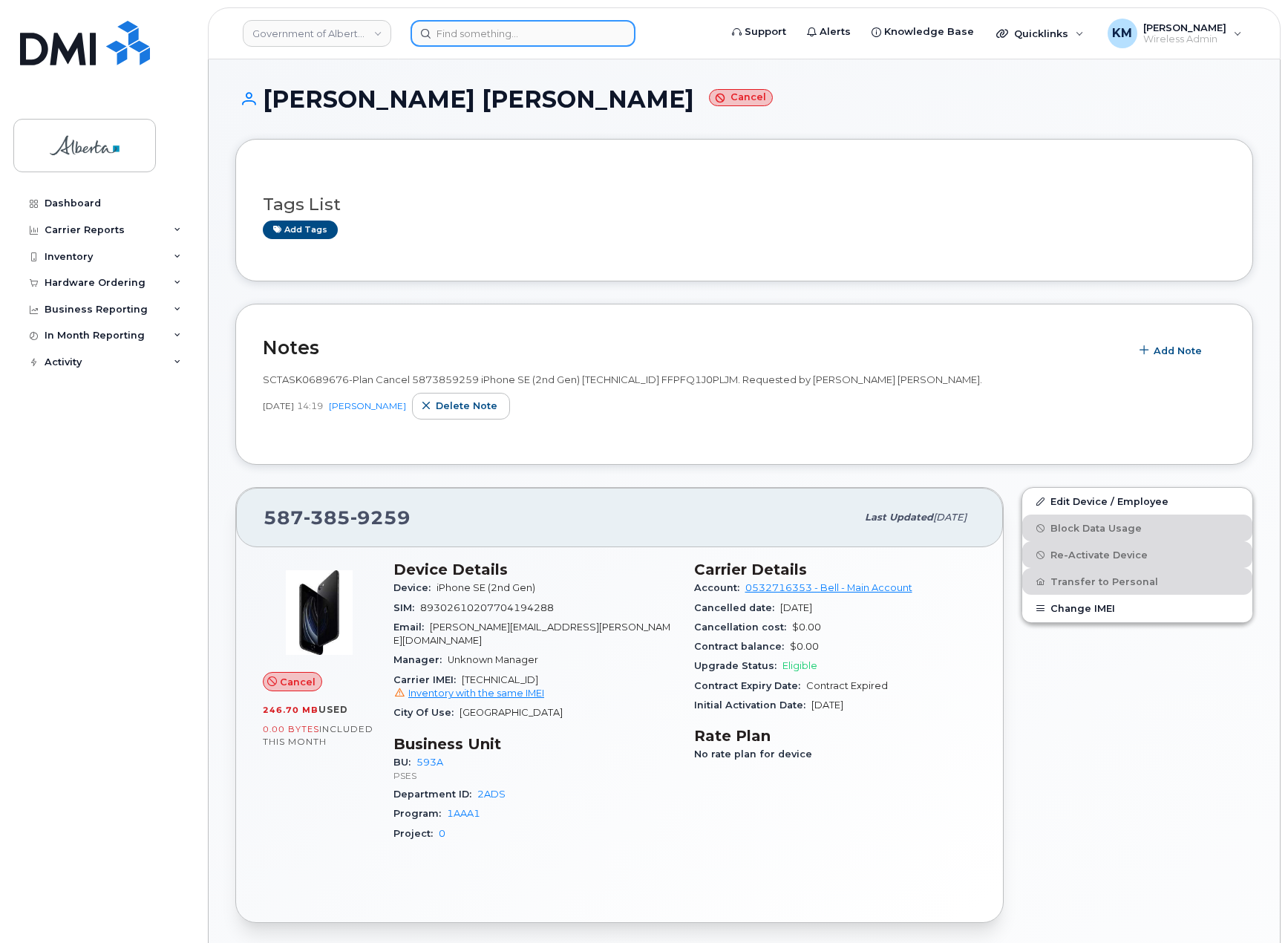click at bounding box center [523, 33] 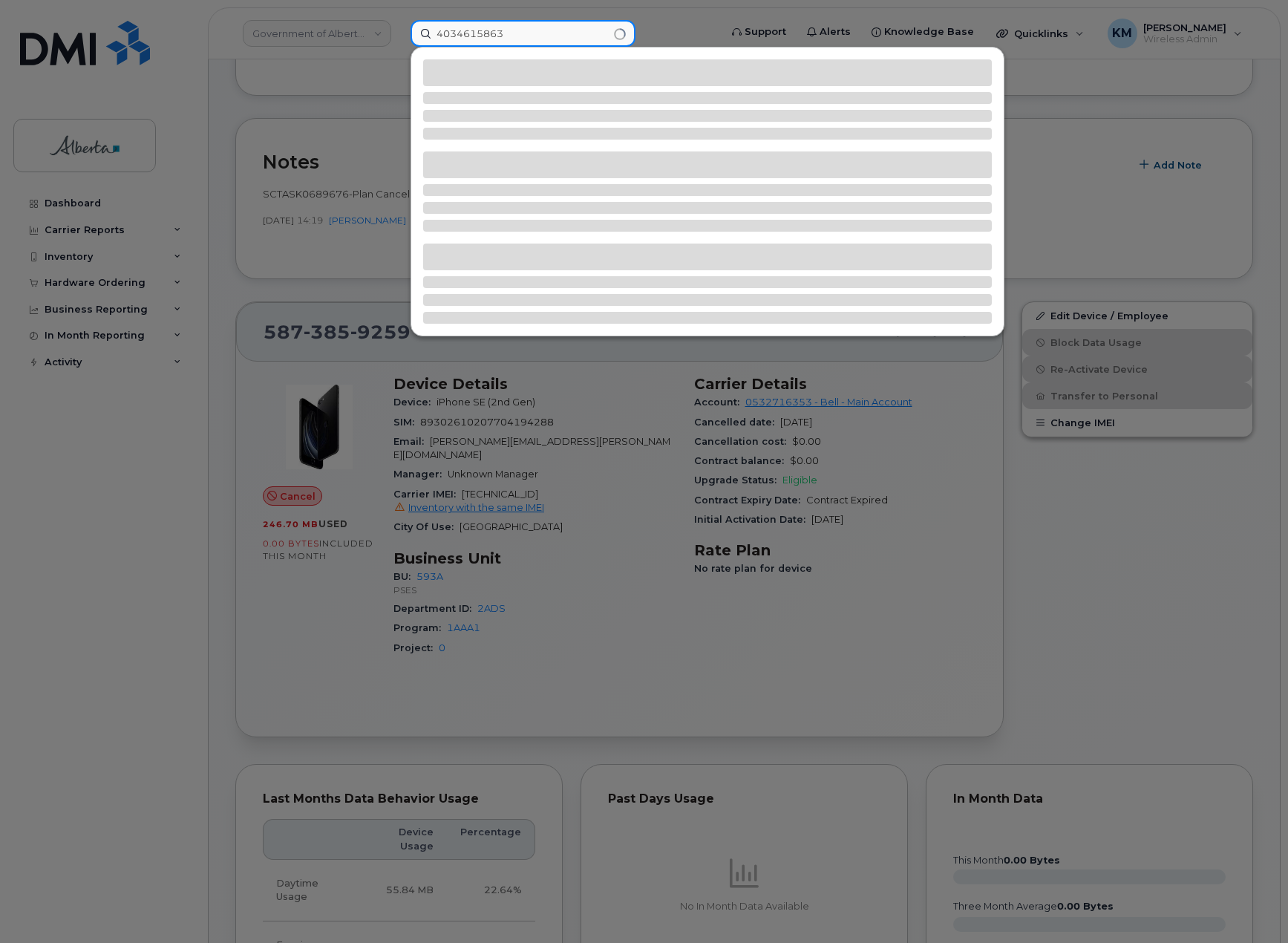 scroll, scrollTop: 223, scrollLeft: 0, axis: vertical 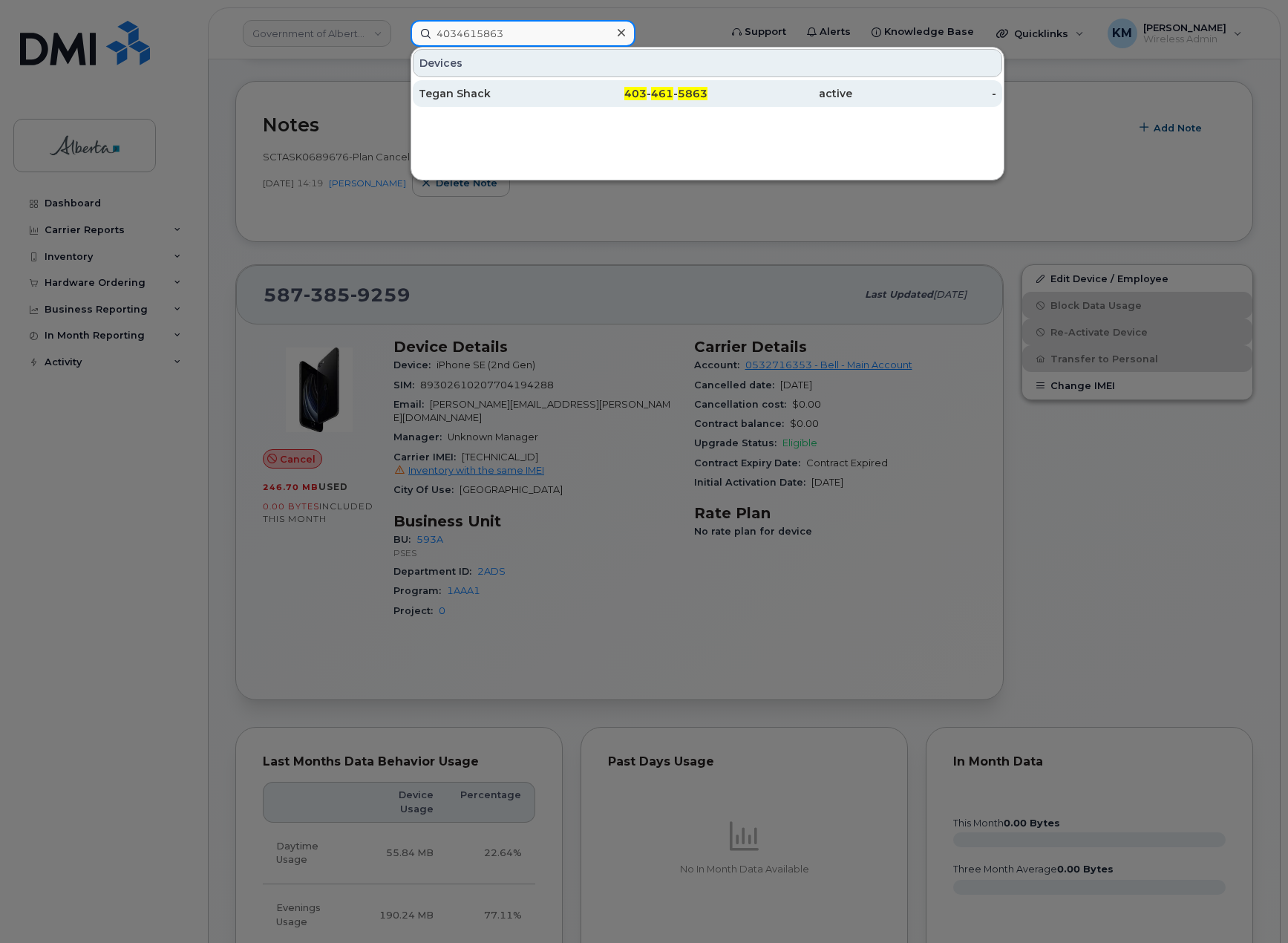 type on "4034615863" 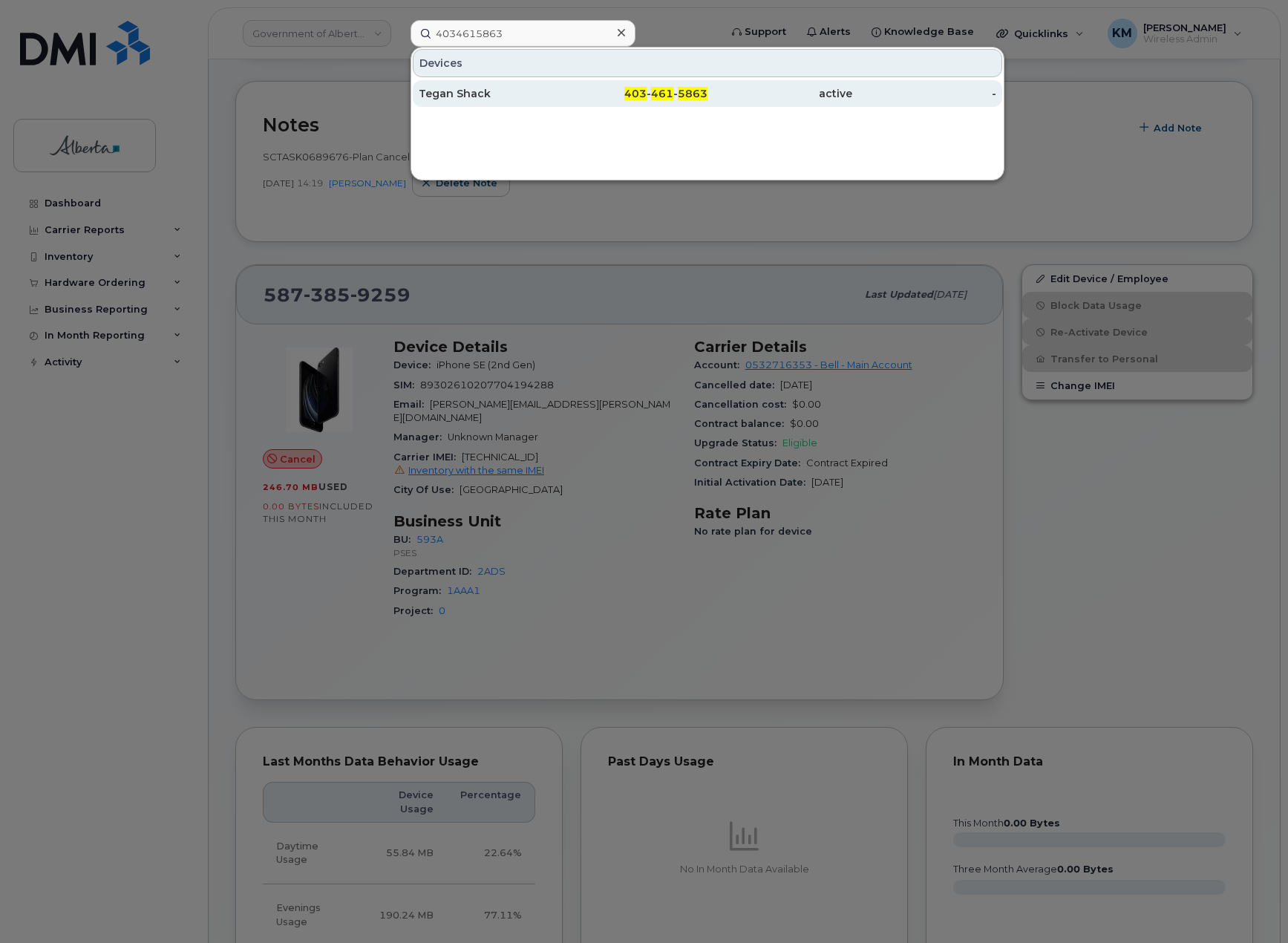 click on "Tegan Shack" at bounding box center [491, 94] 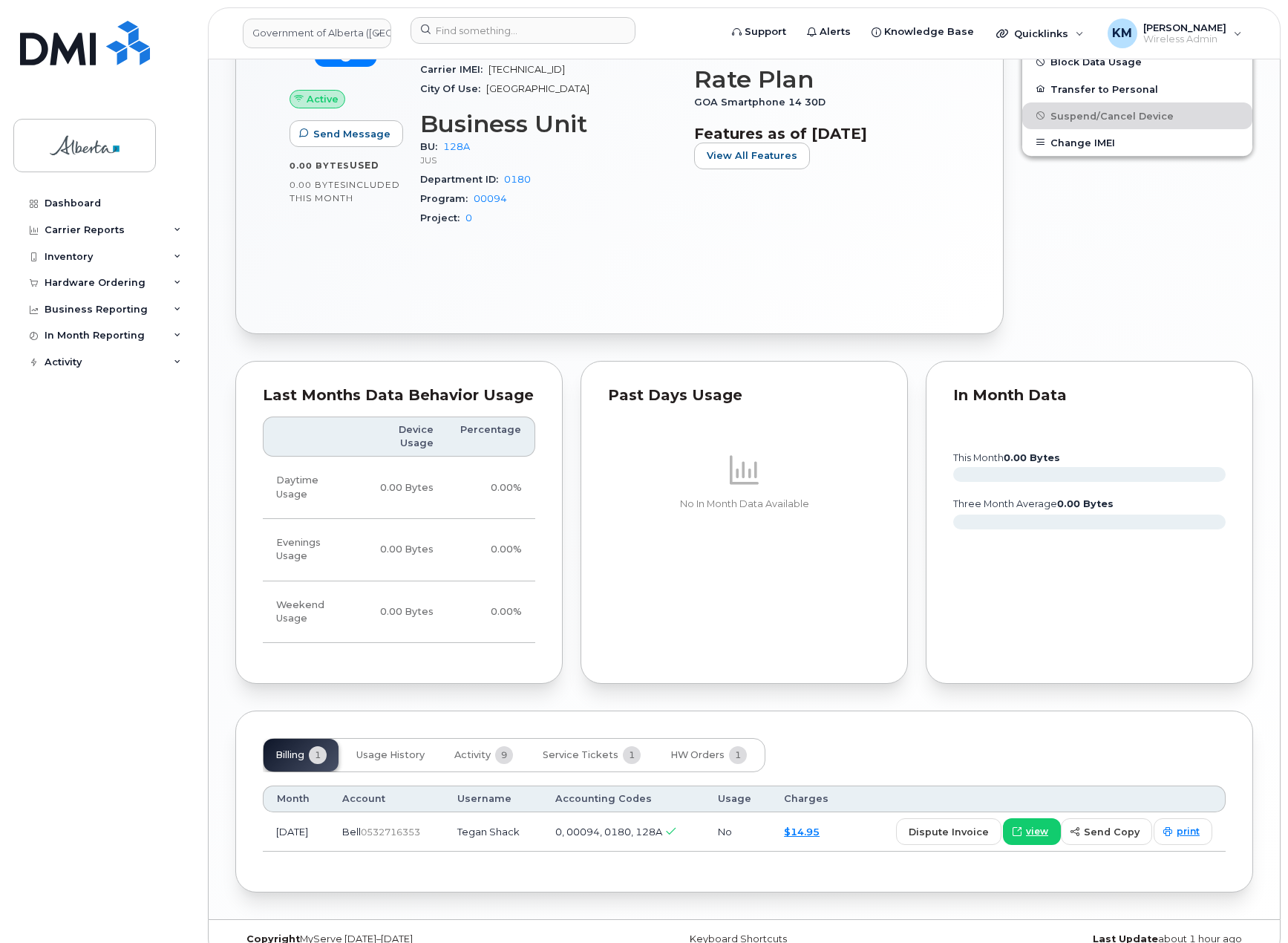 scroll, scrollTop: 891, scrollLeft: 0, axis: vertical 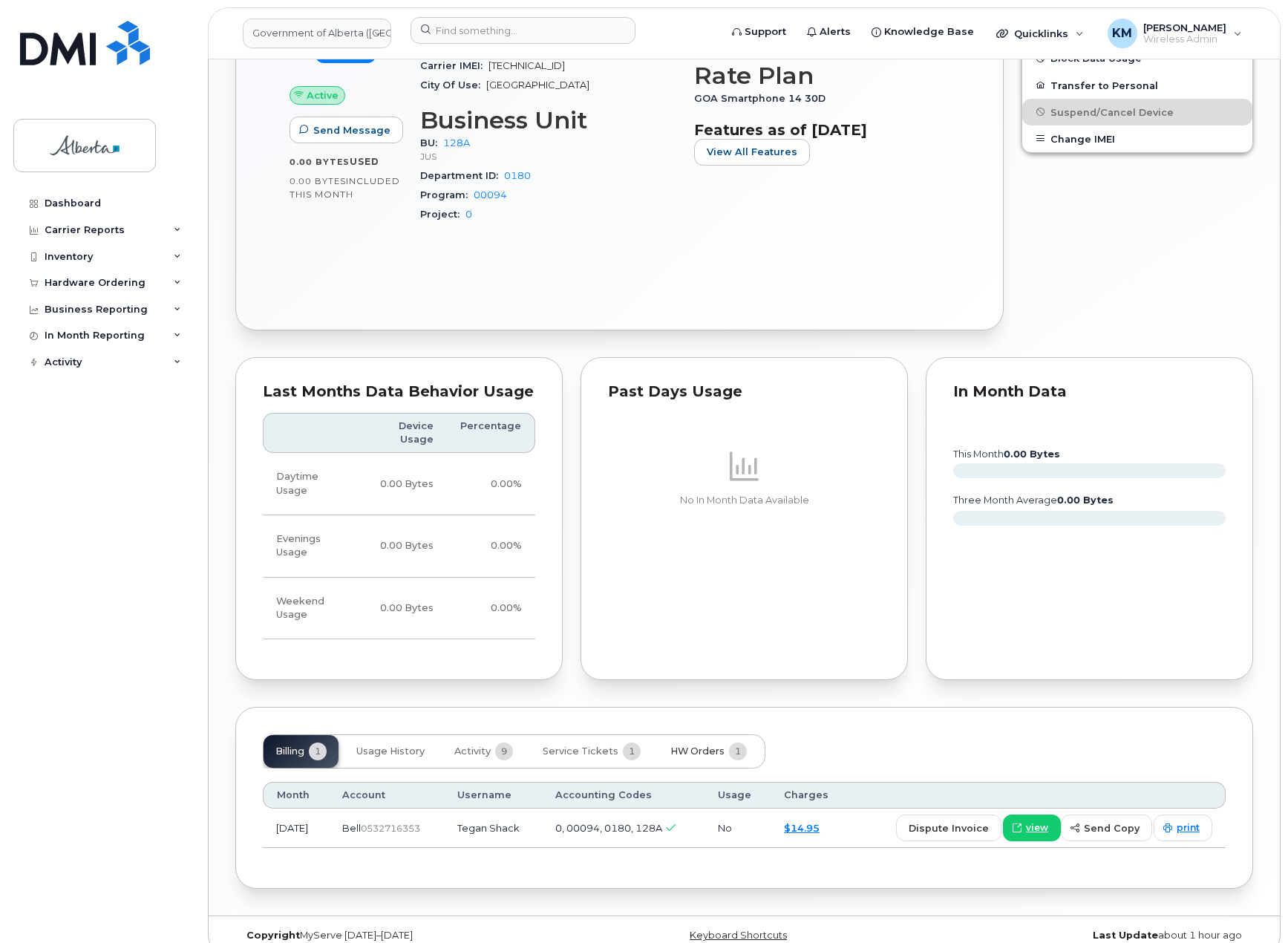 click on "HW Orders" at bounding box center (697, 751) 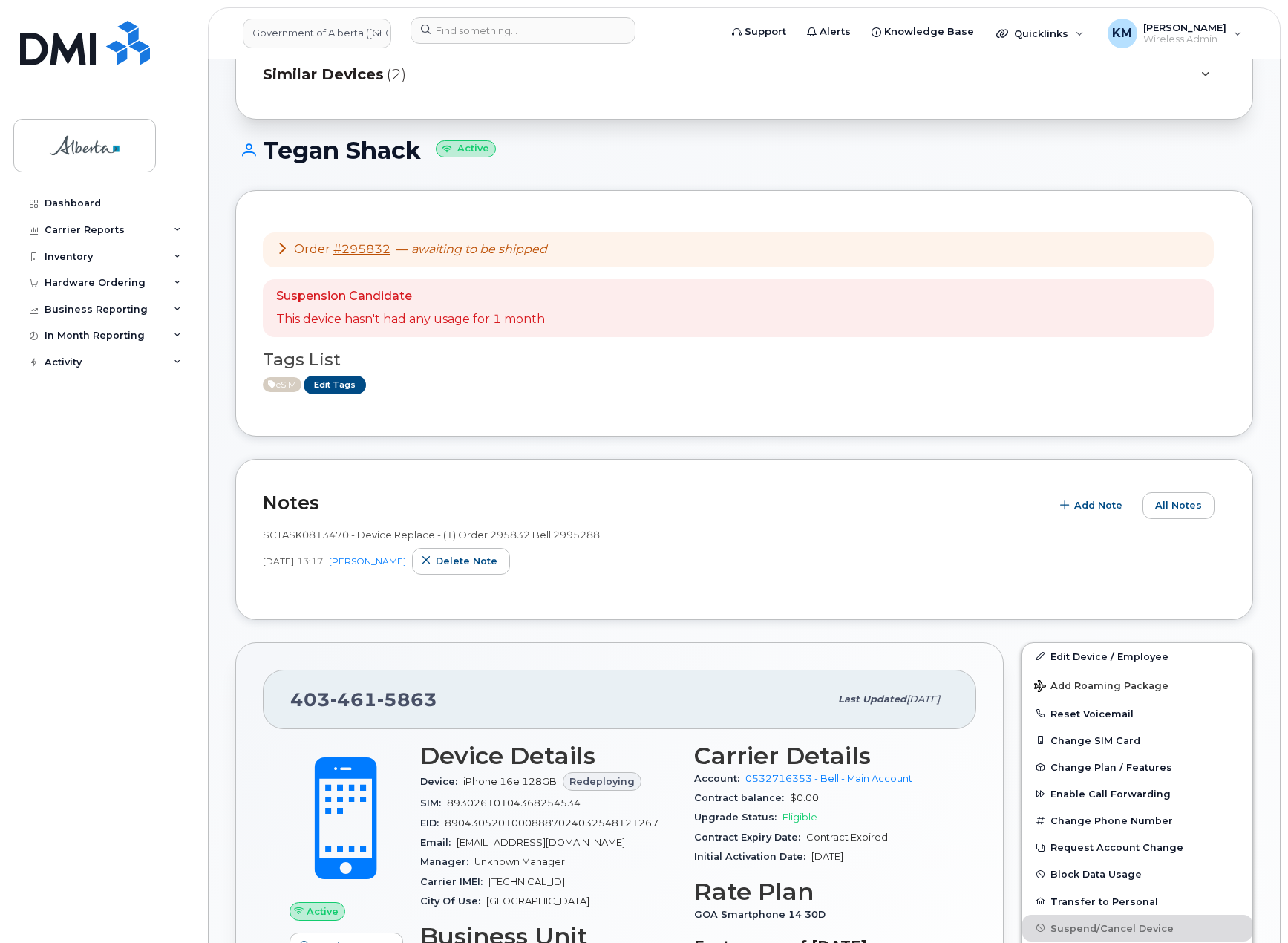 scroll, scrollTop: 74, scrollLeft: 0, axis: vertical 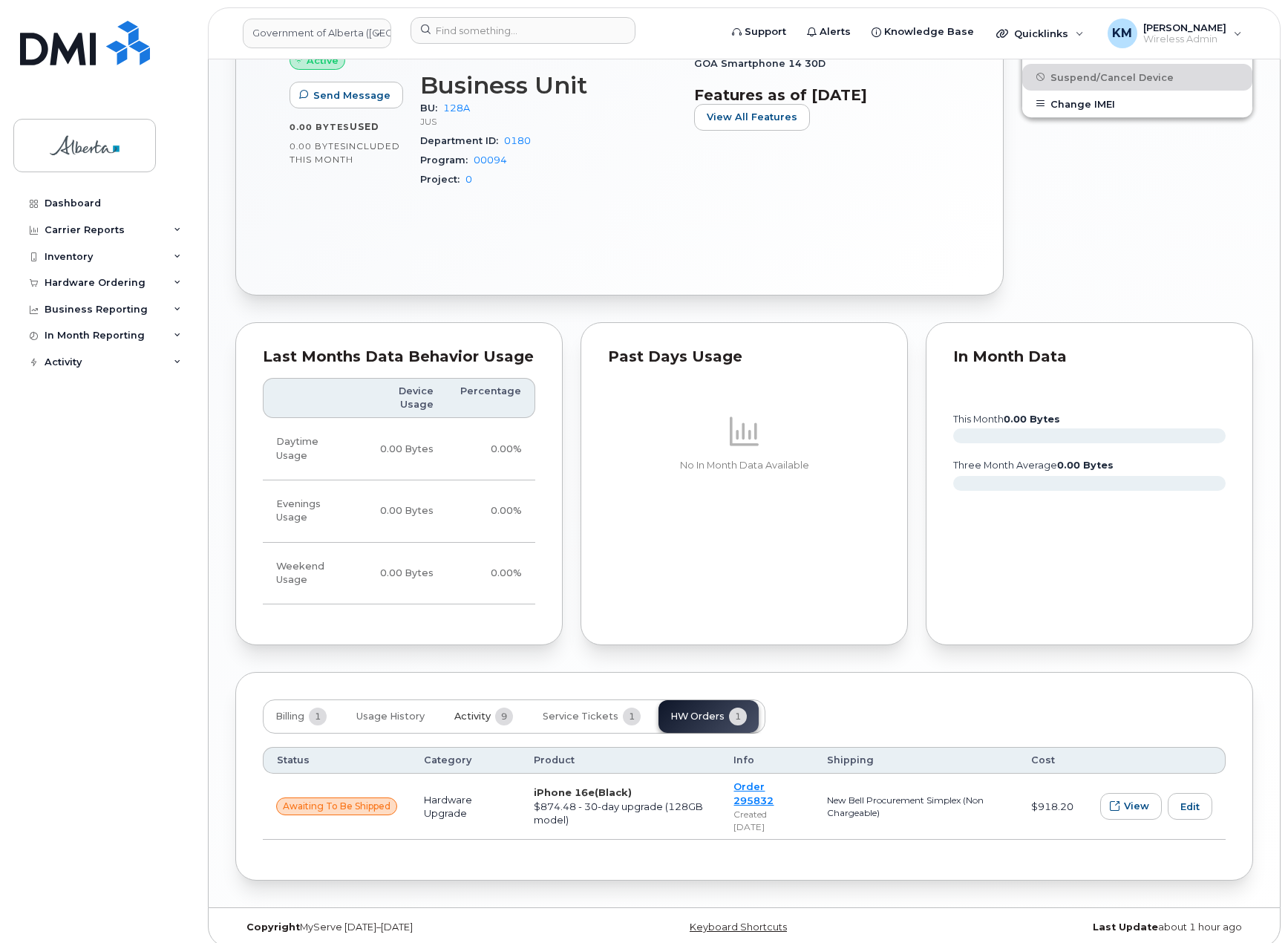 click on "Activity" at bounding box center (472, 717) 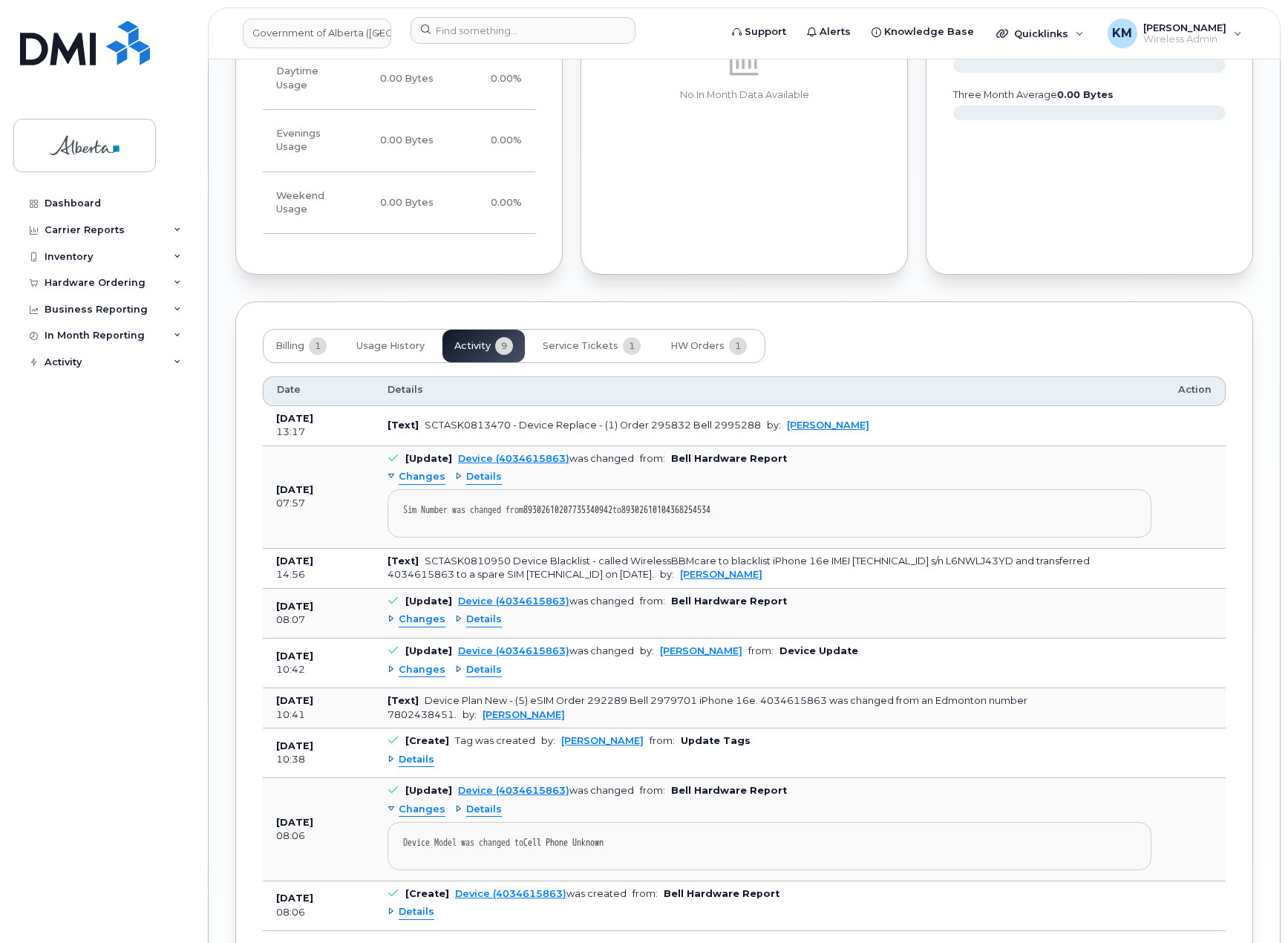 scroll, scrollTop: 1297, scrollLeft: 0, axis: vertical 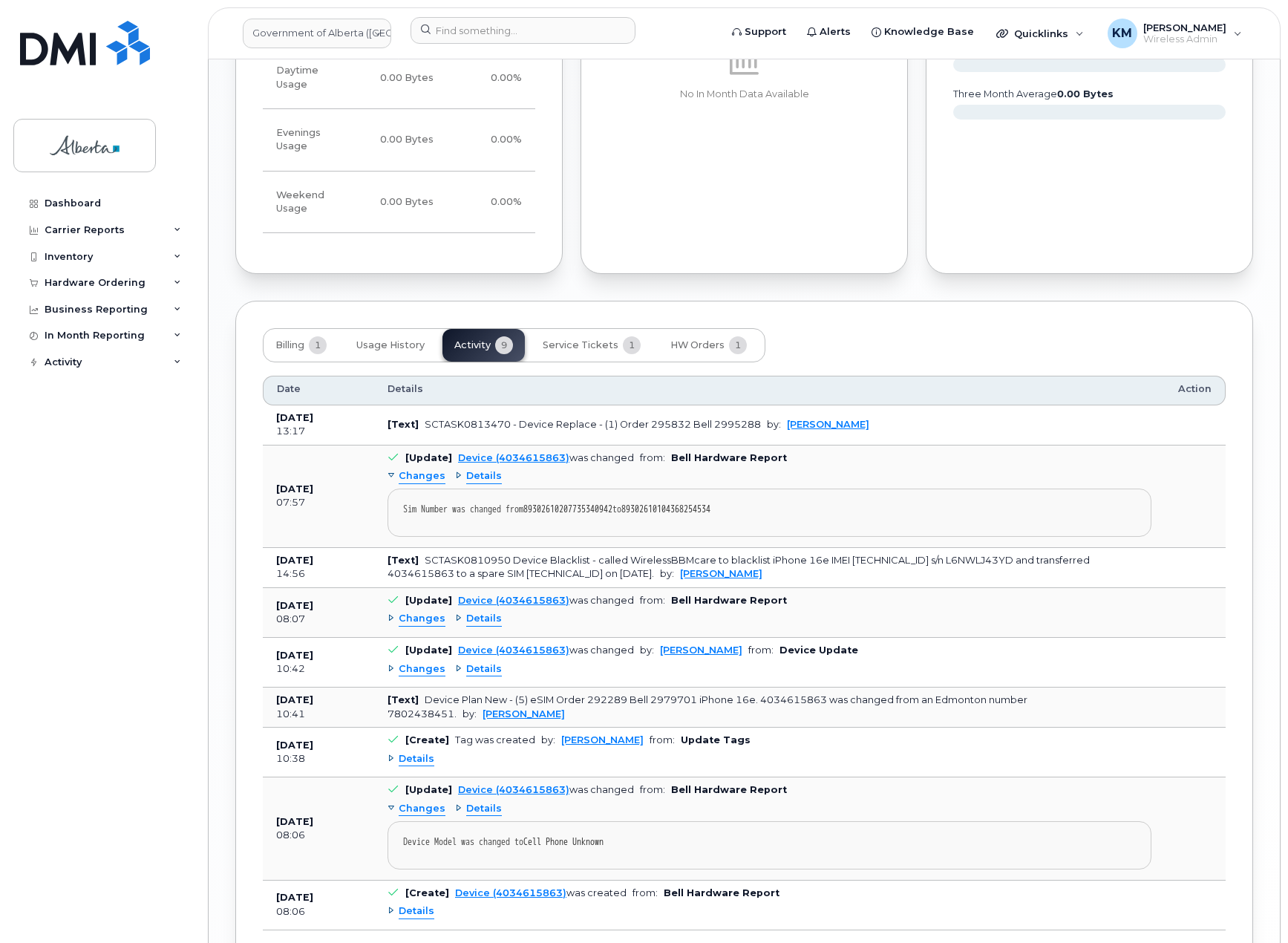 click on "Changes" at bounding box center (422, 669) 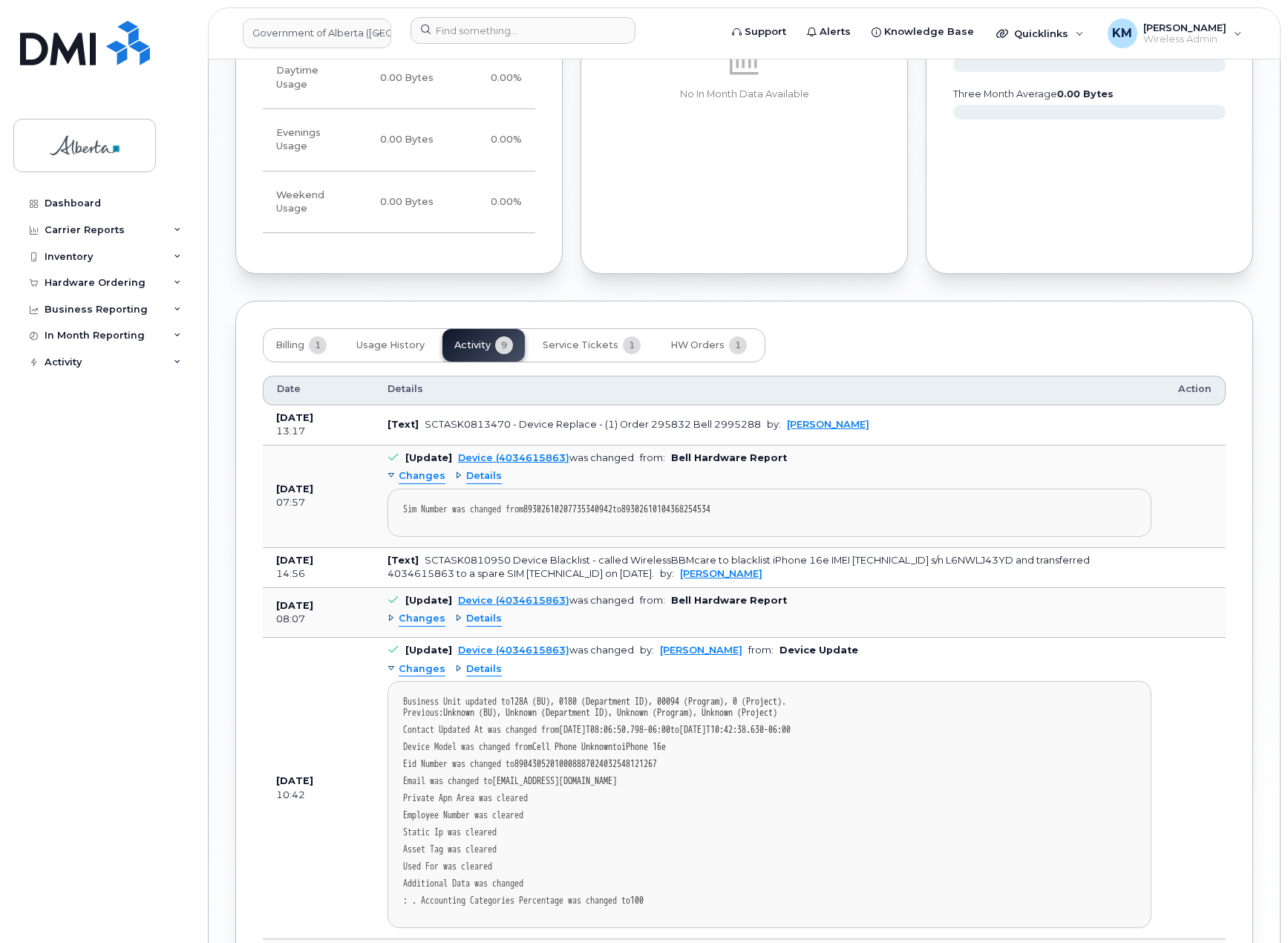 click on "Changes" at bounding box center [422, 619] 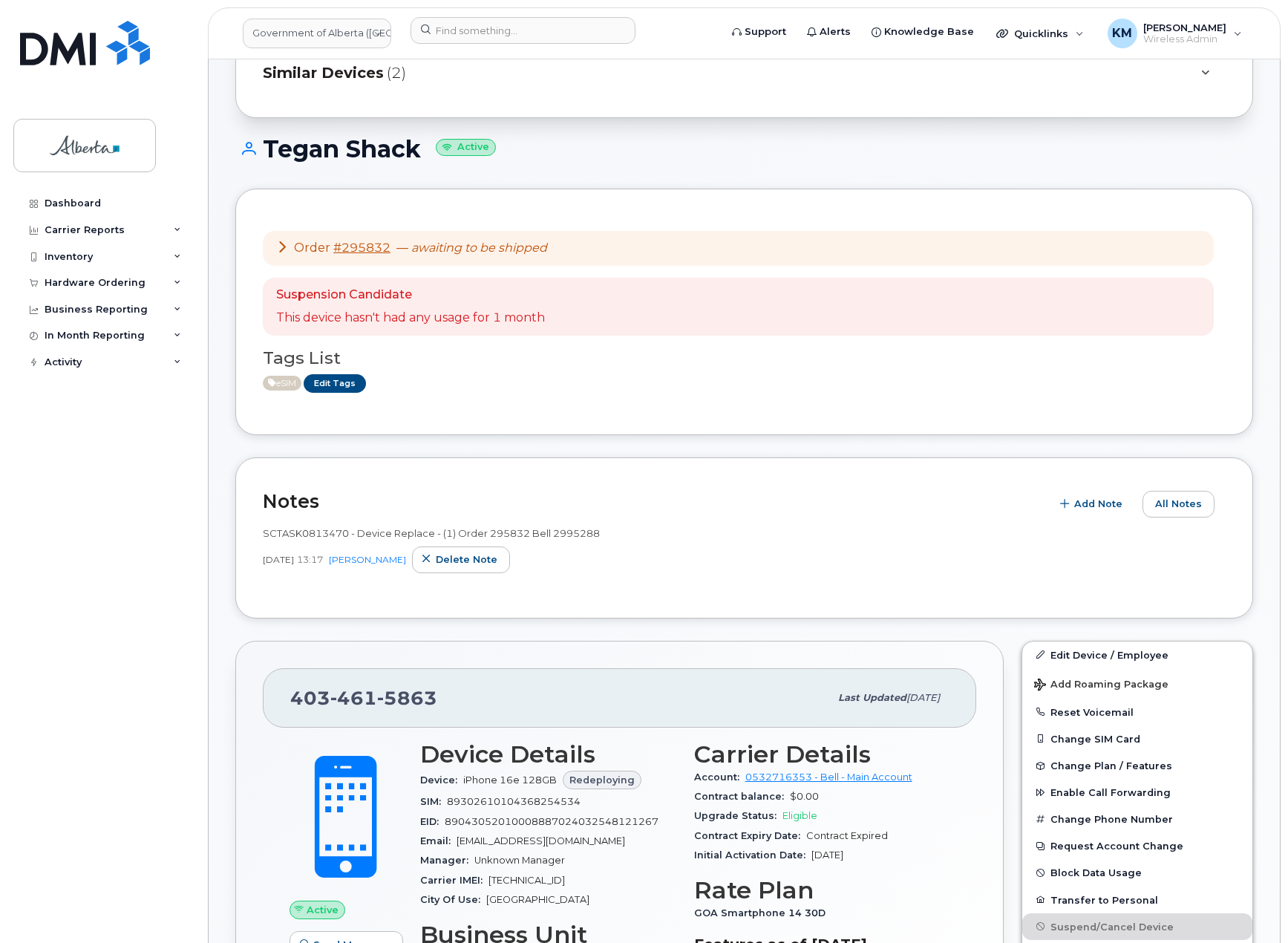 scroll, scrollTop: 35, scrollLeft: 0, axis: vertical 